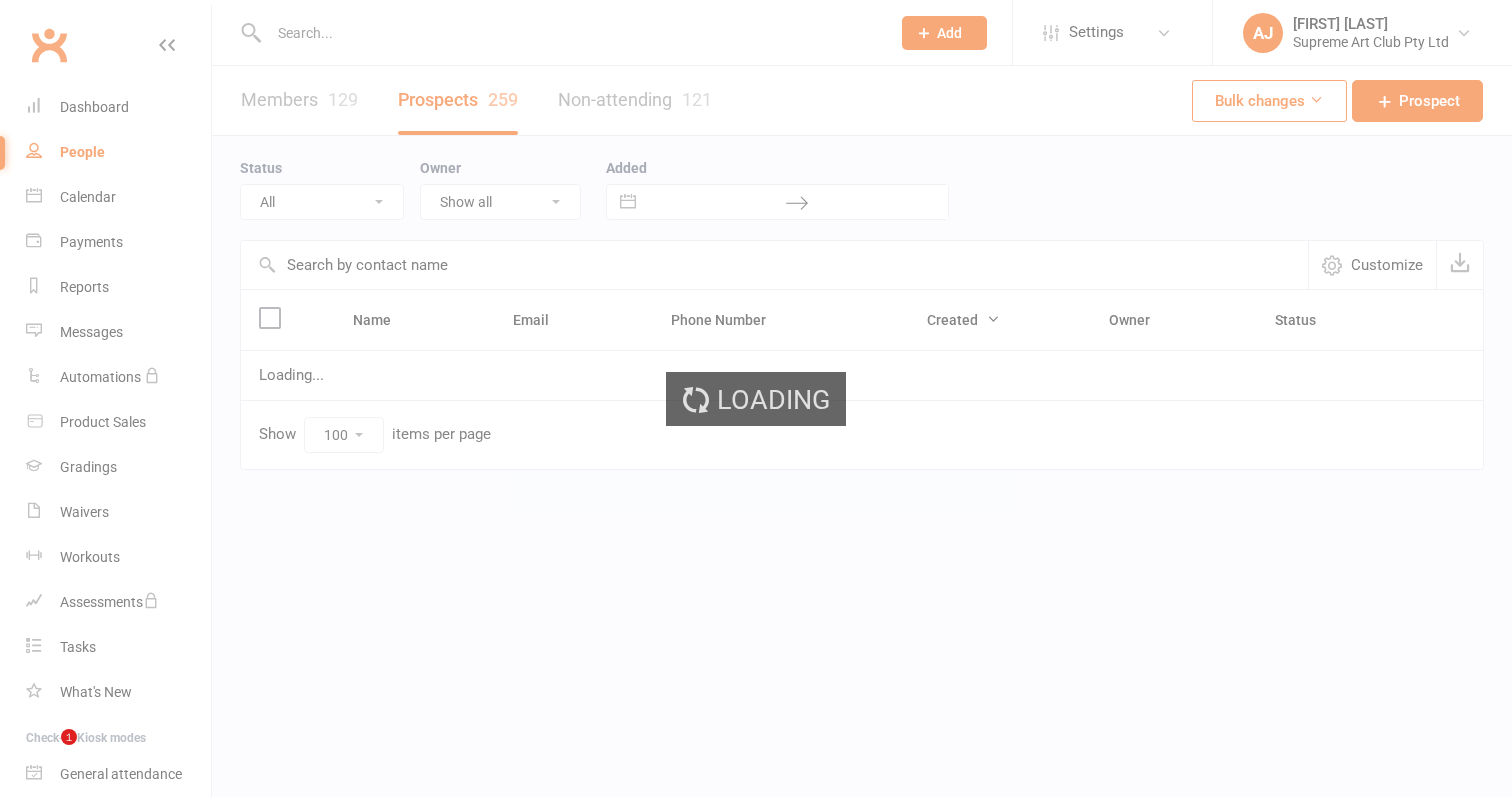 select on "100" 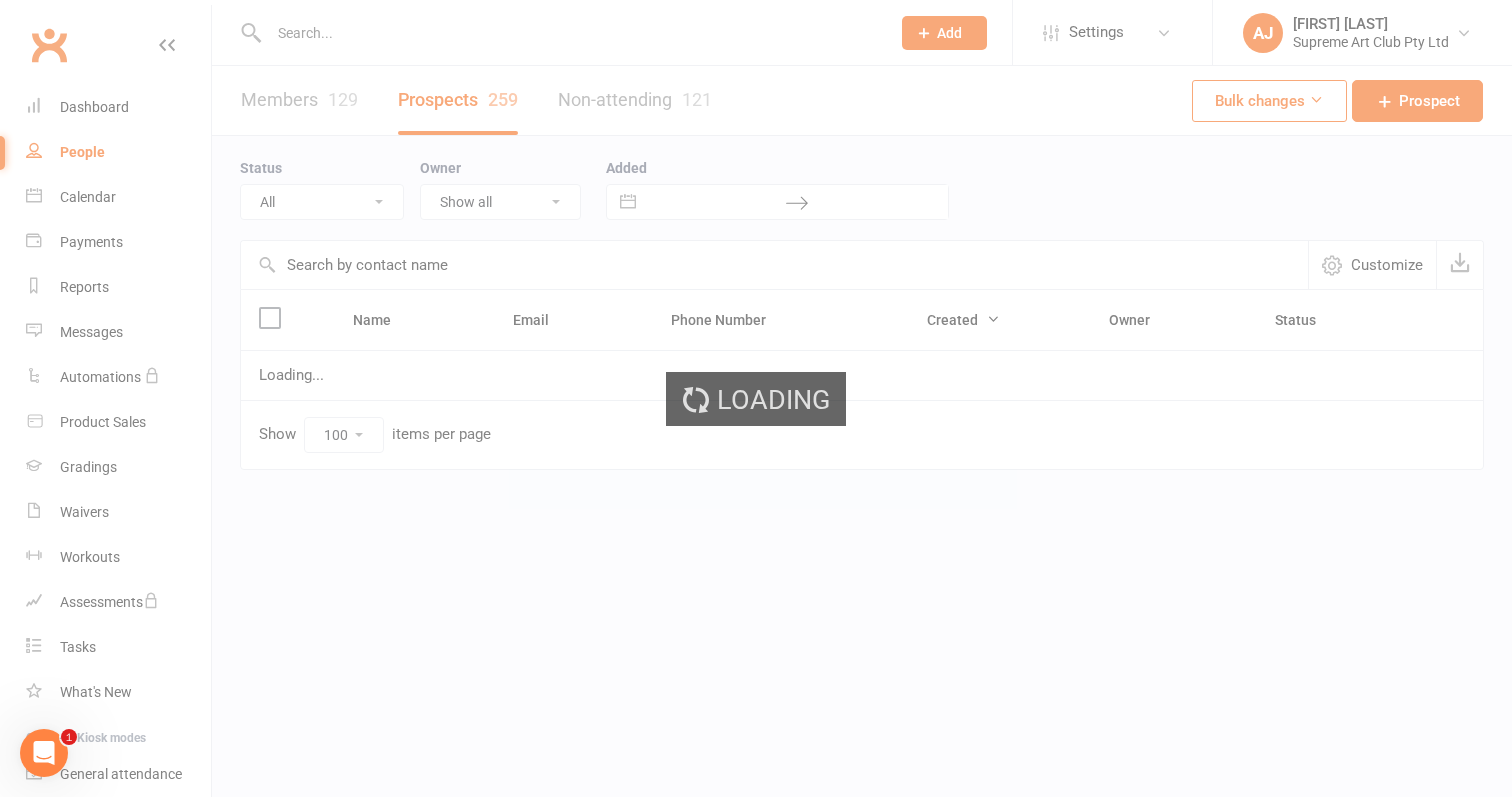 scroll, scrollTop: 0, scrollLeft: 0, axis: both 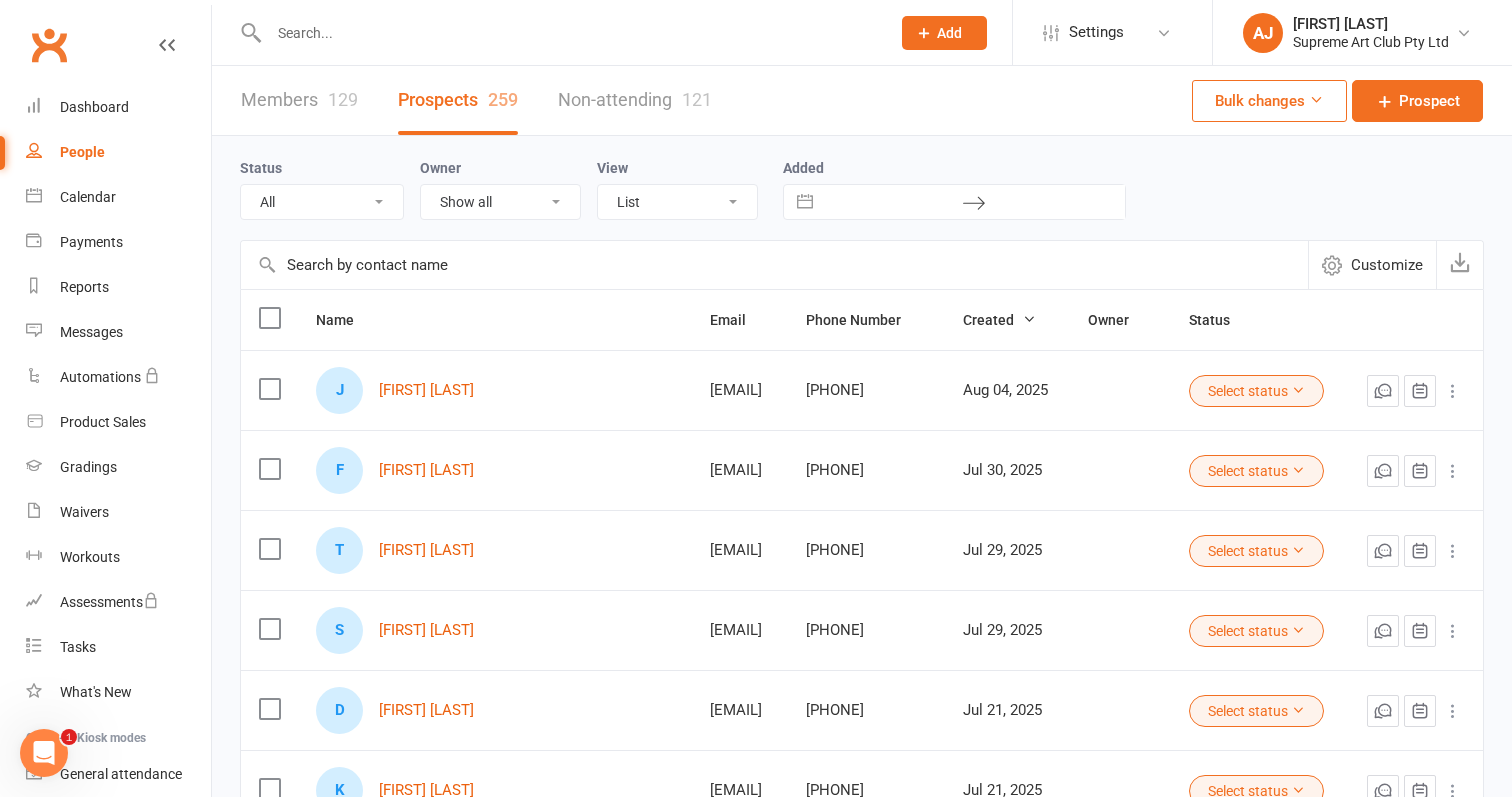 click at bounding box center (774, 265) 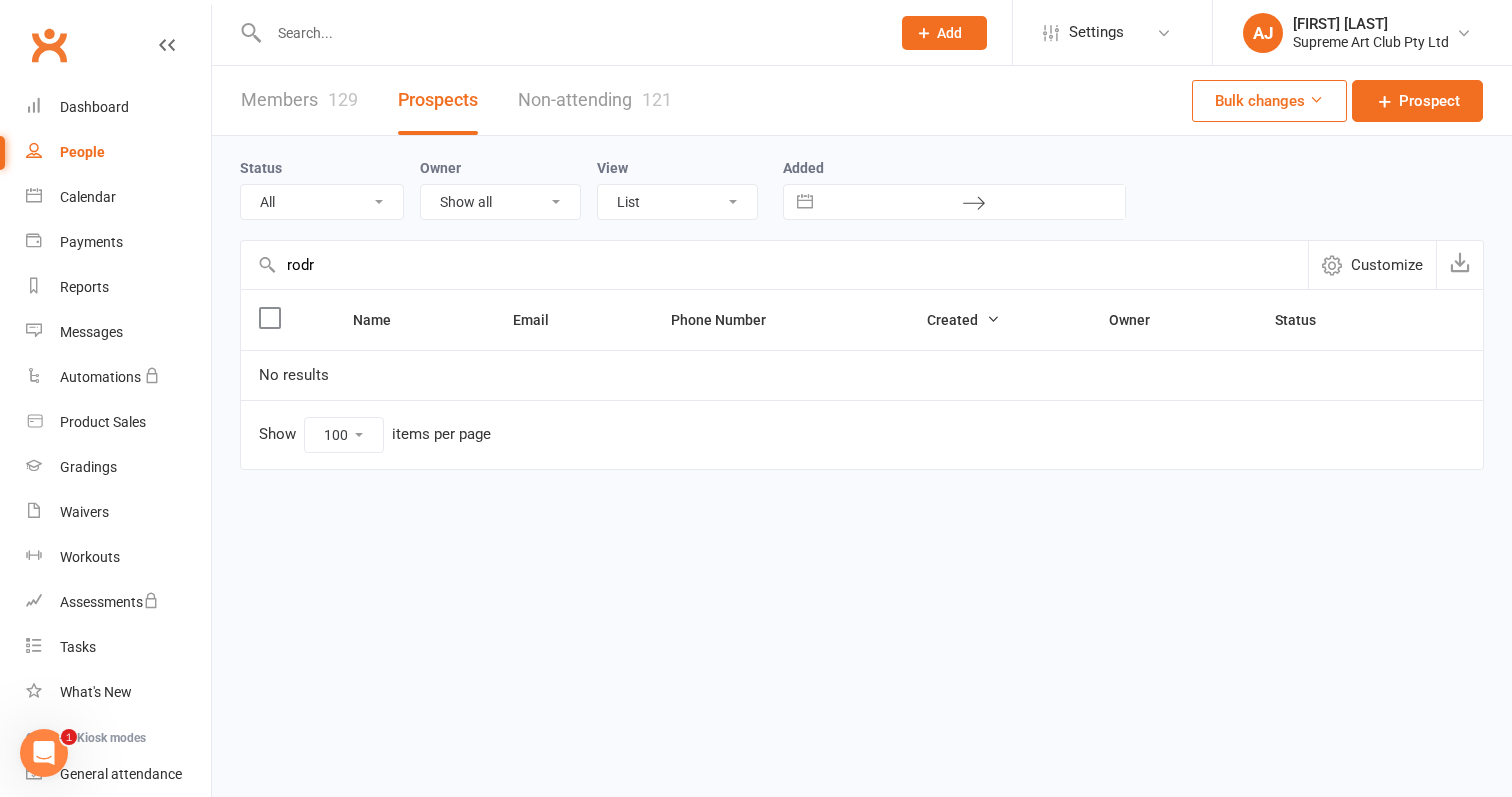 type on "rodr" 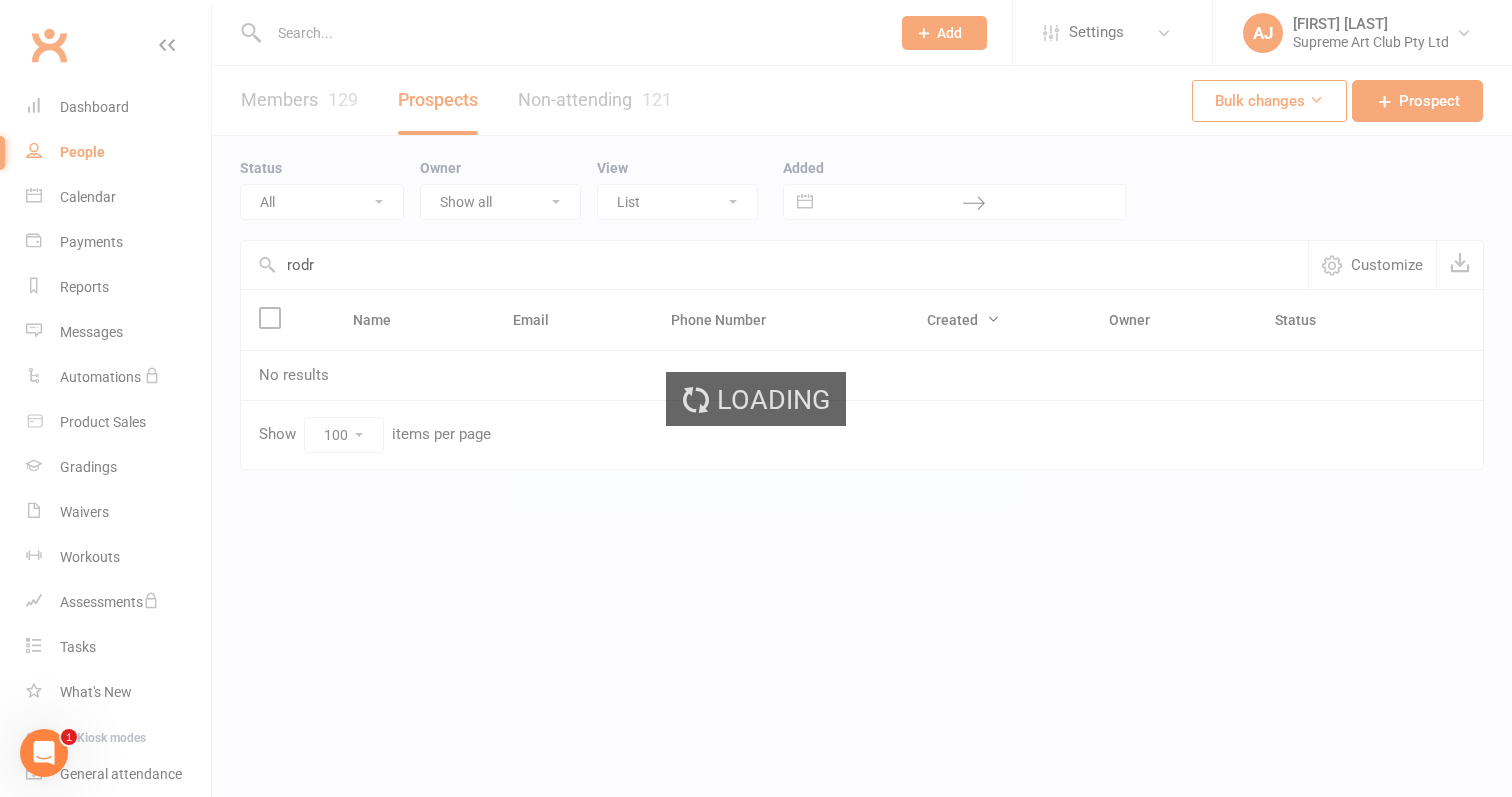 select on "100" 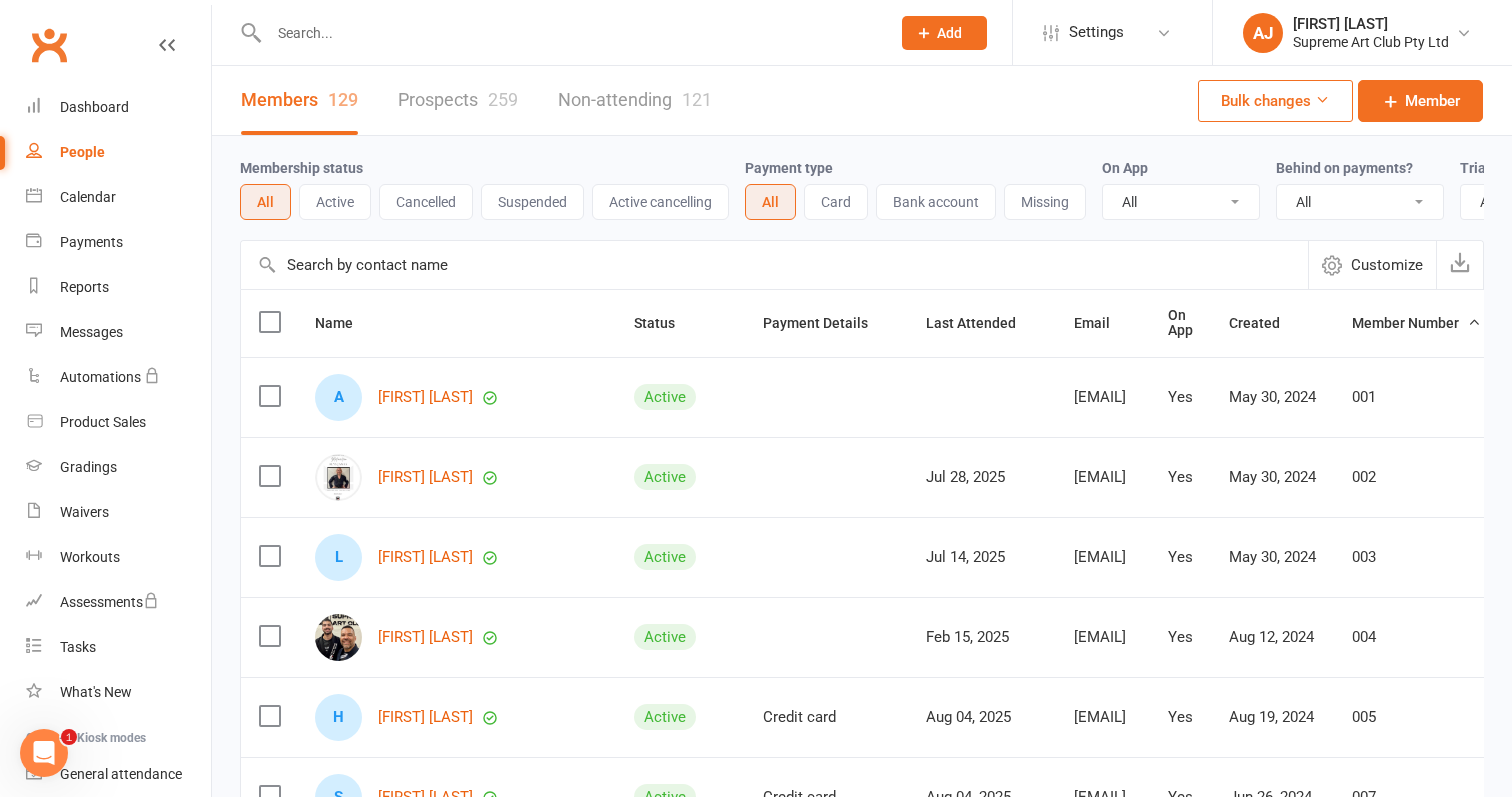 click at bounding box center (774, 265) 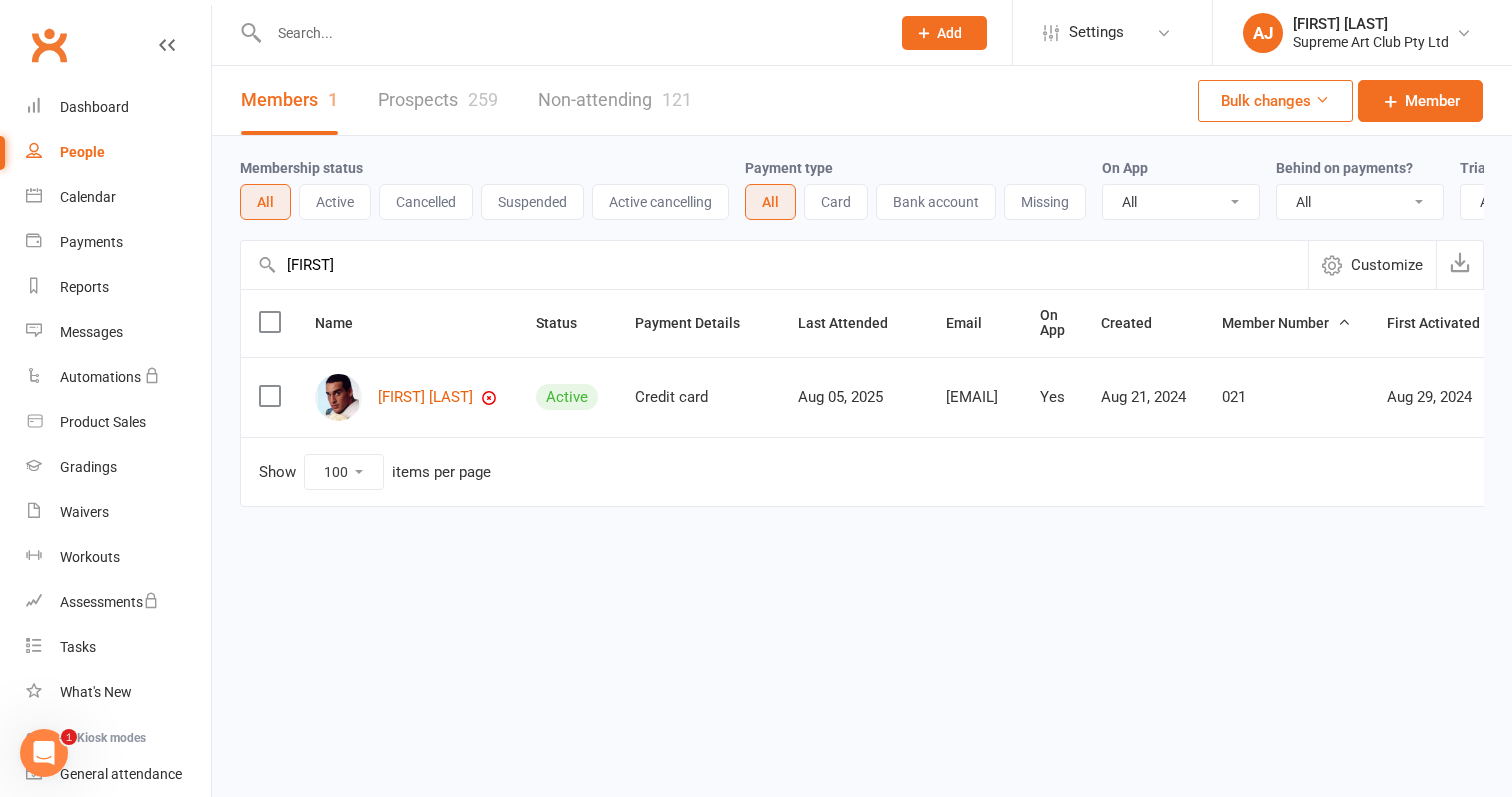 type on "[FIRST]" 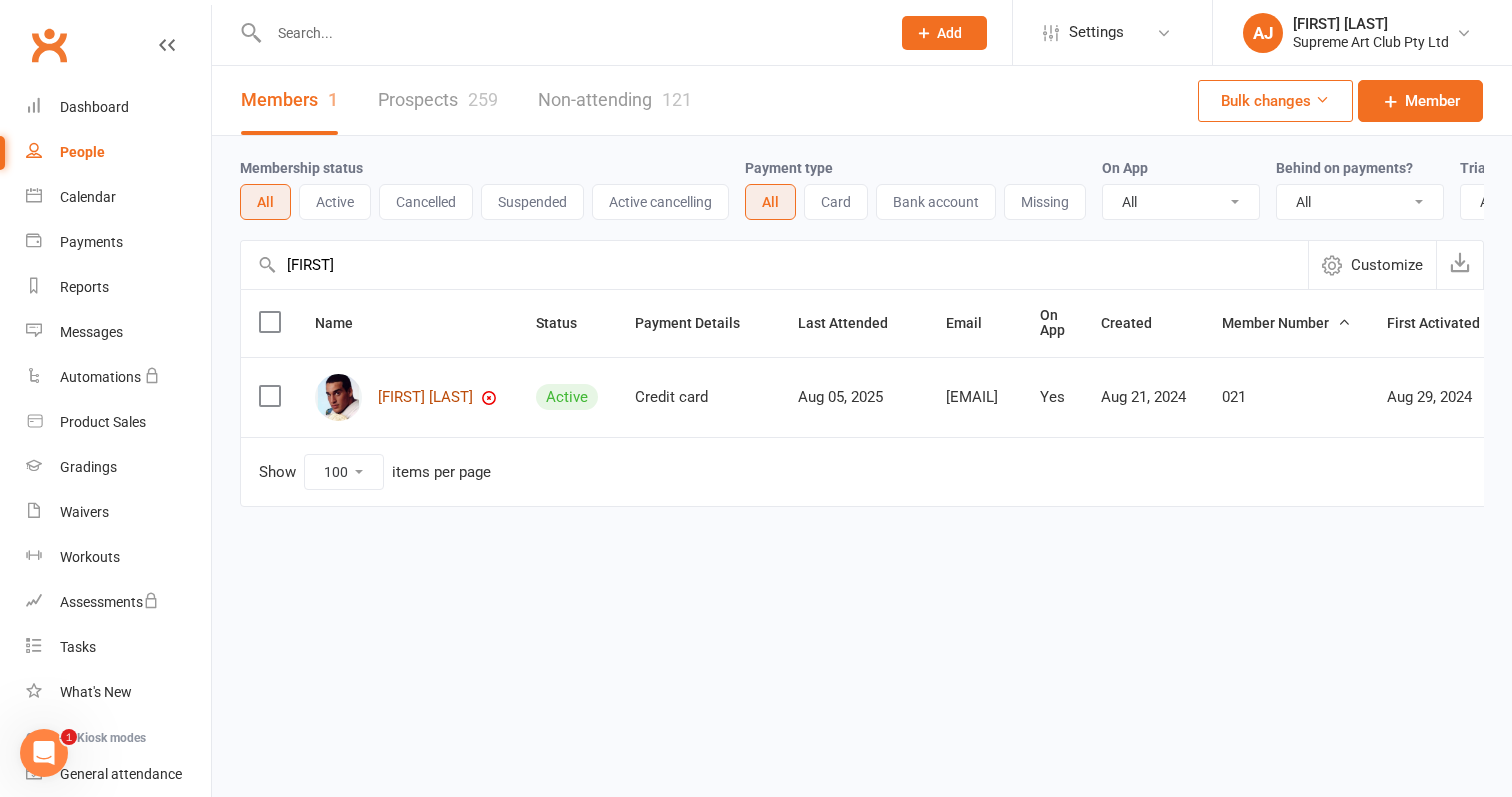 drag, startPoint x: 372, startPoint y: 267, endPoint x: 416, endPoint y: 402, distance: 141.98944 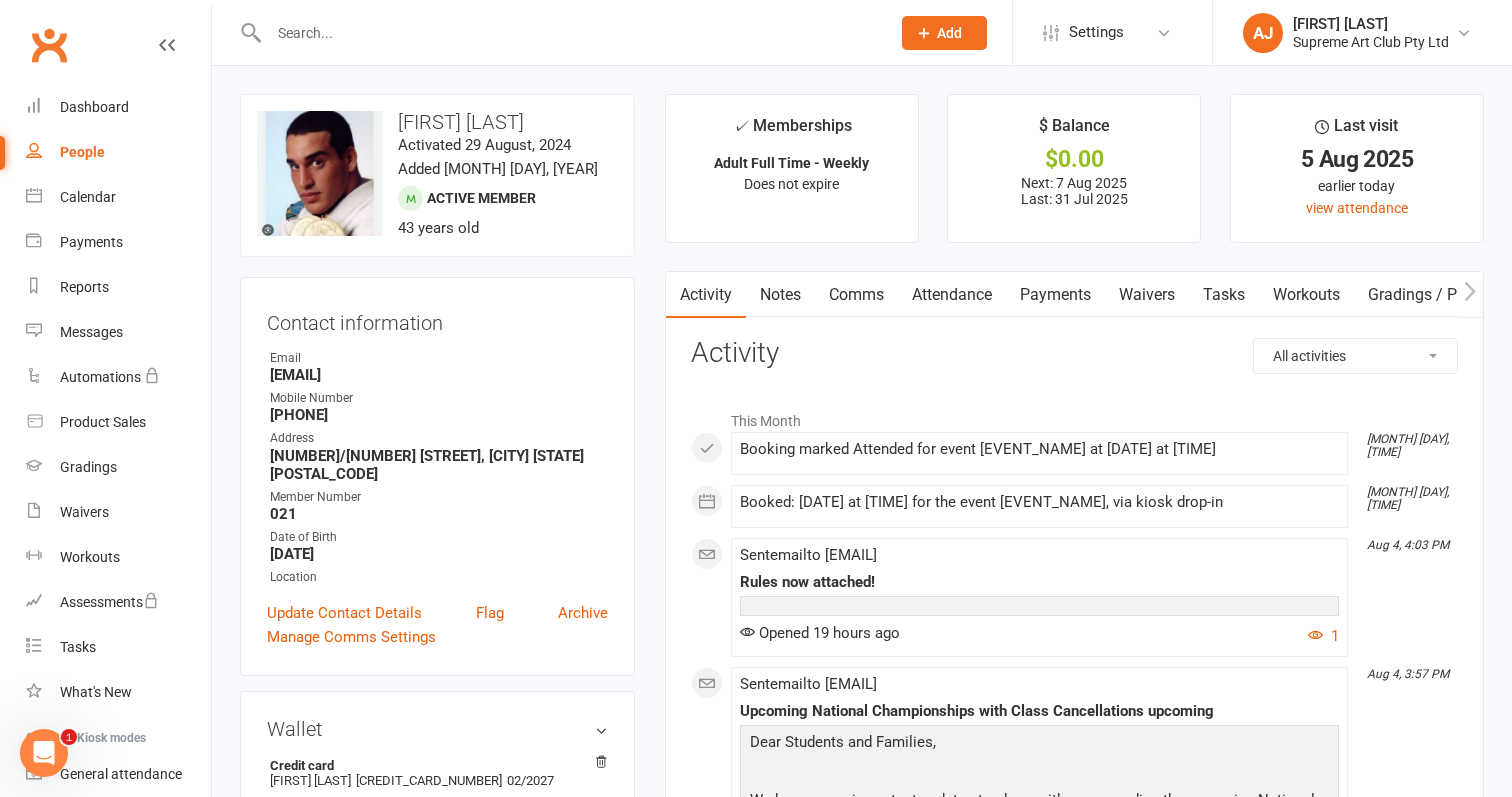scroll, scrollTop: 0, scrollLeft: 0, axis: both 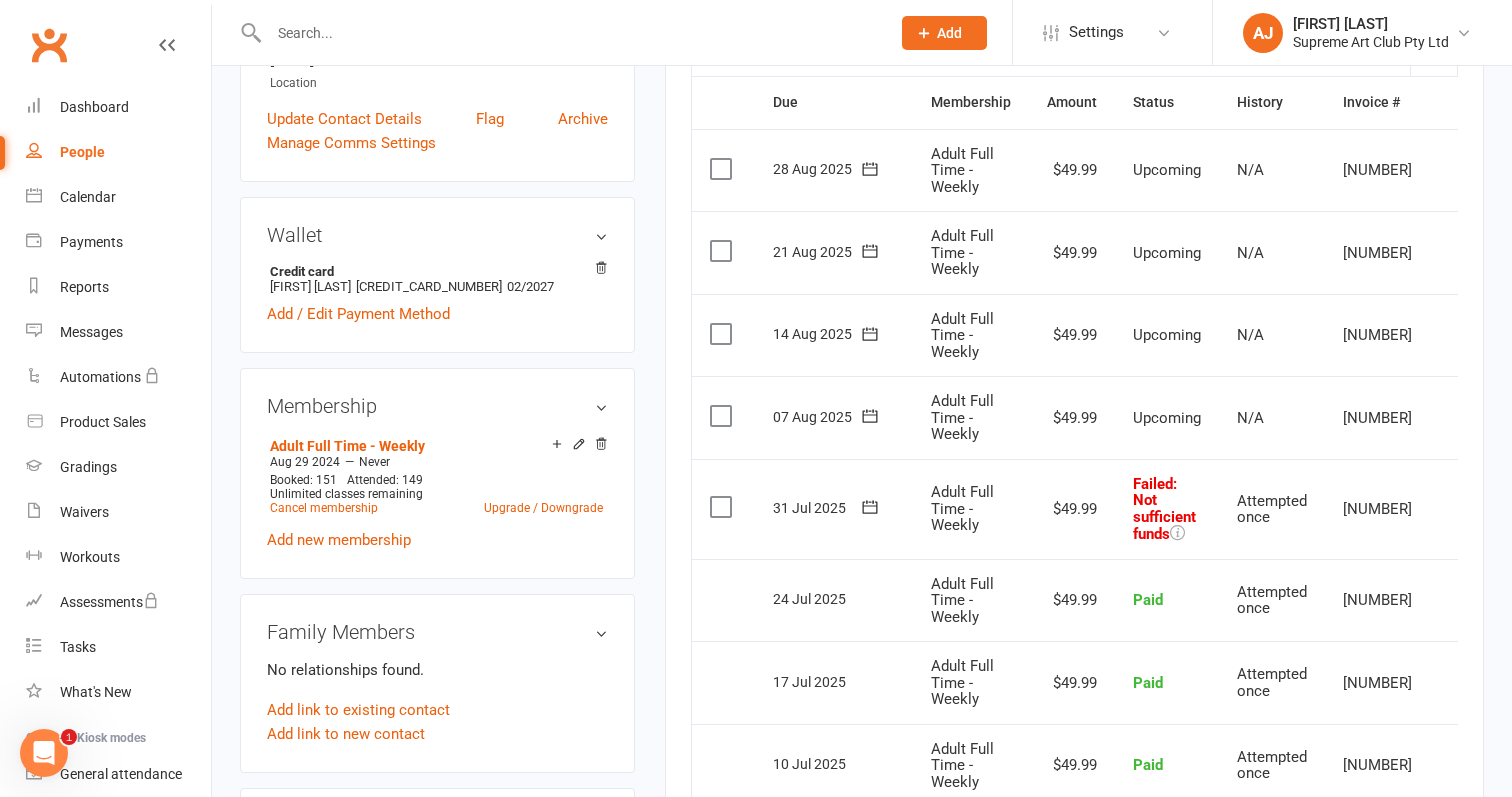 click at bounding box center (1460, 509) 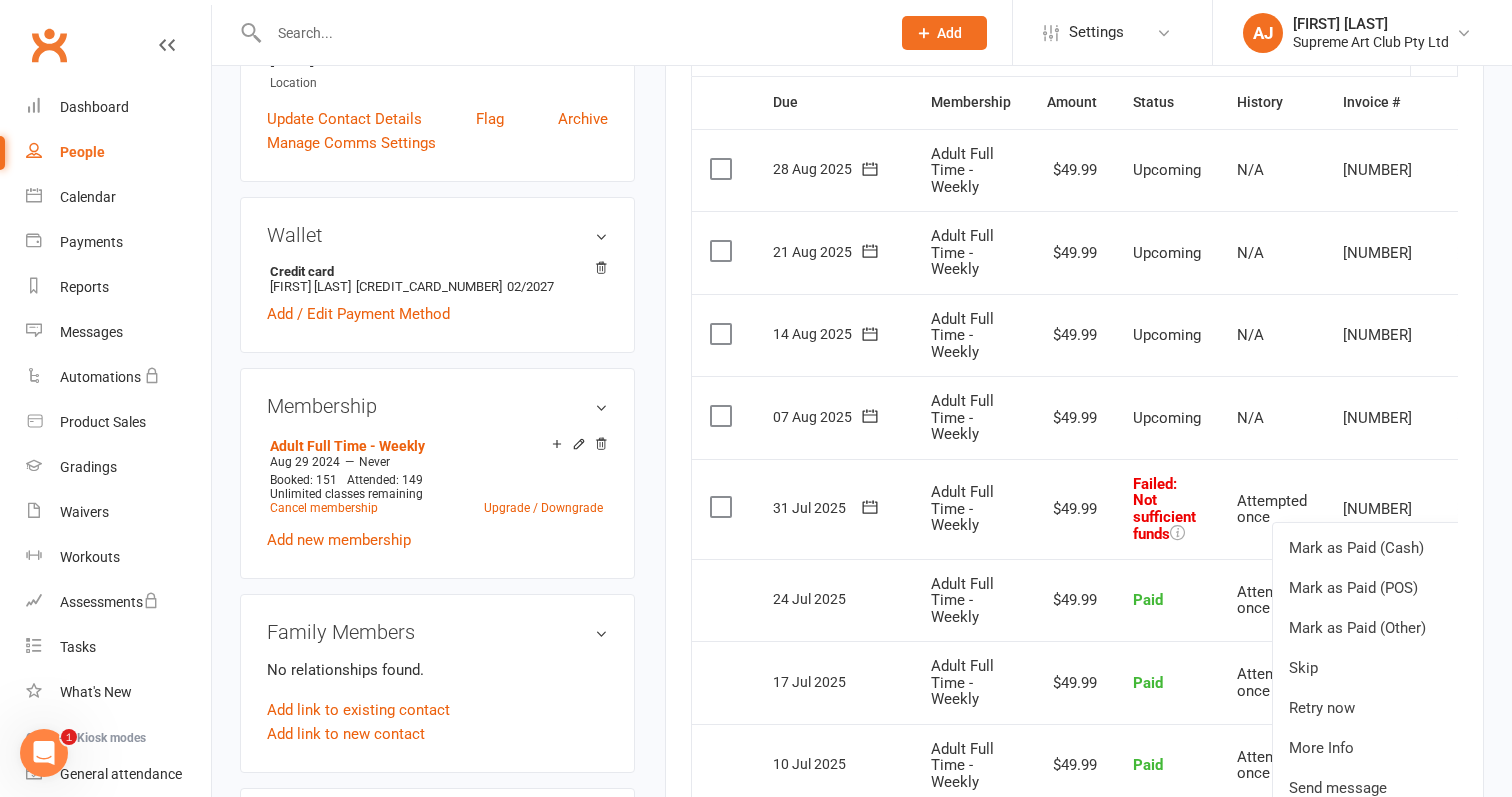 scroll, scrollTop: 0, scrollLeft: 2, axis: horizontal 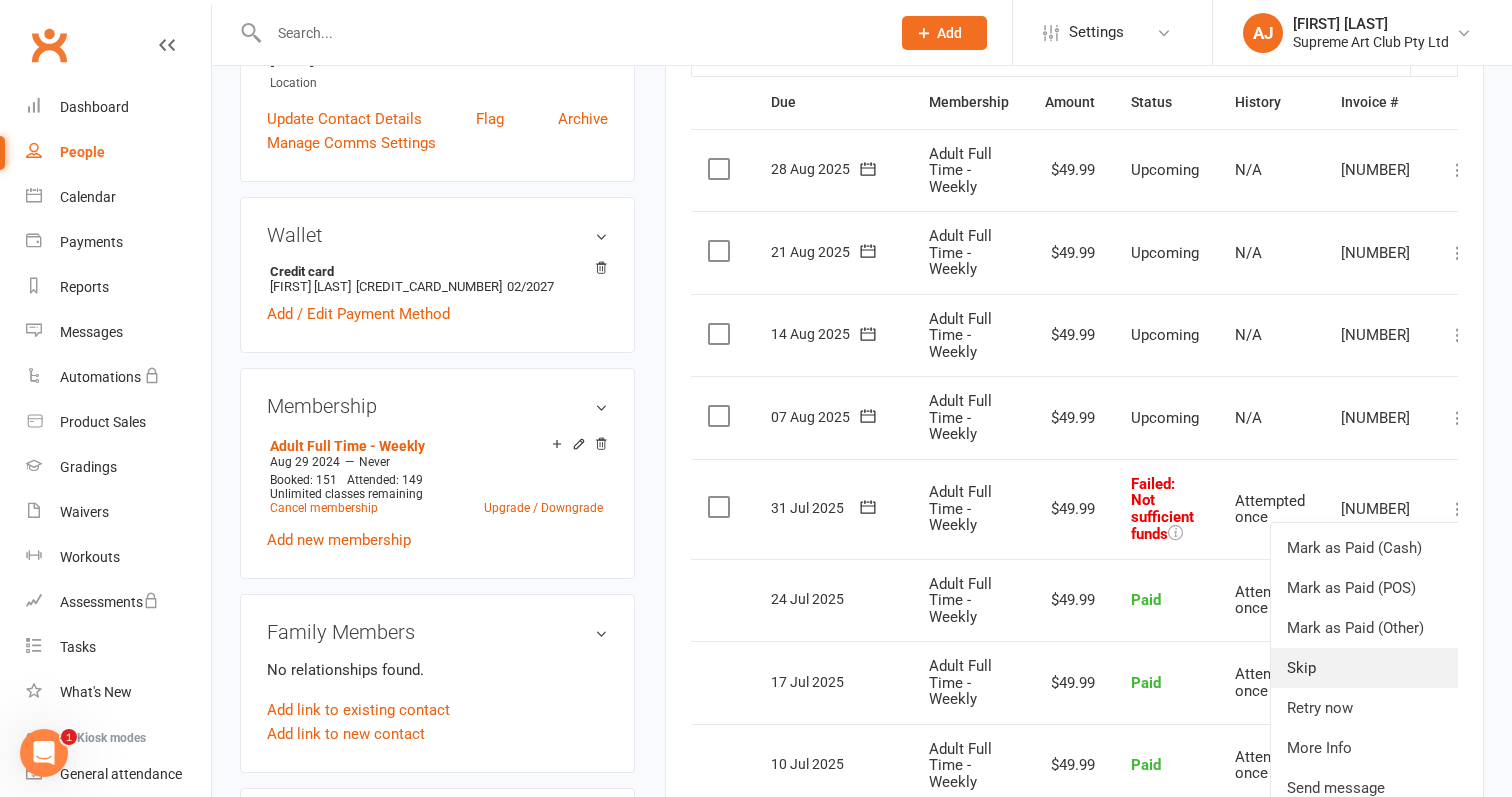 click on "Skip" at bounding box center [1370, 668] 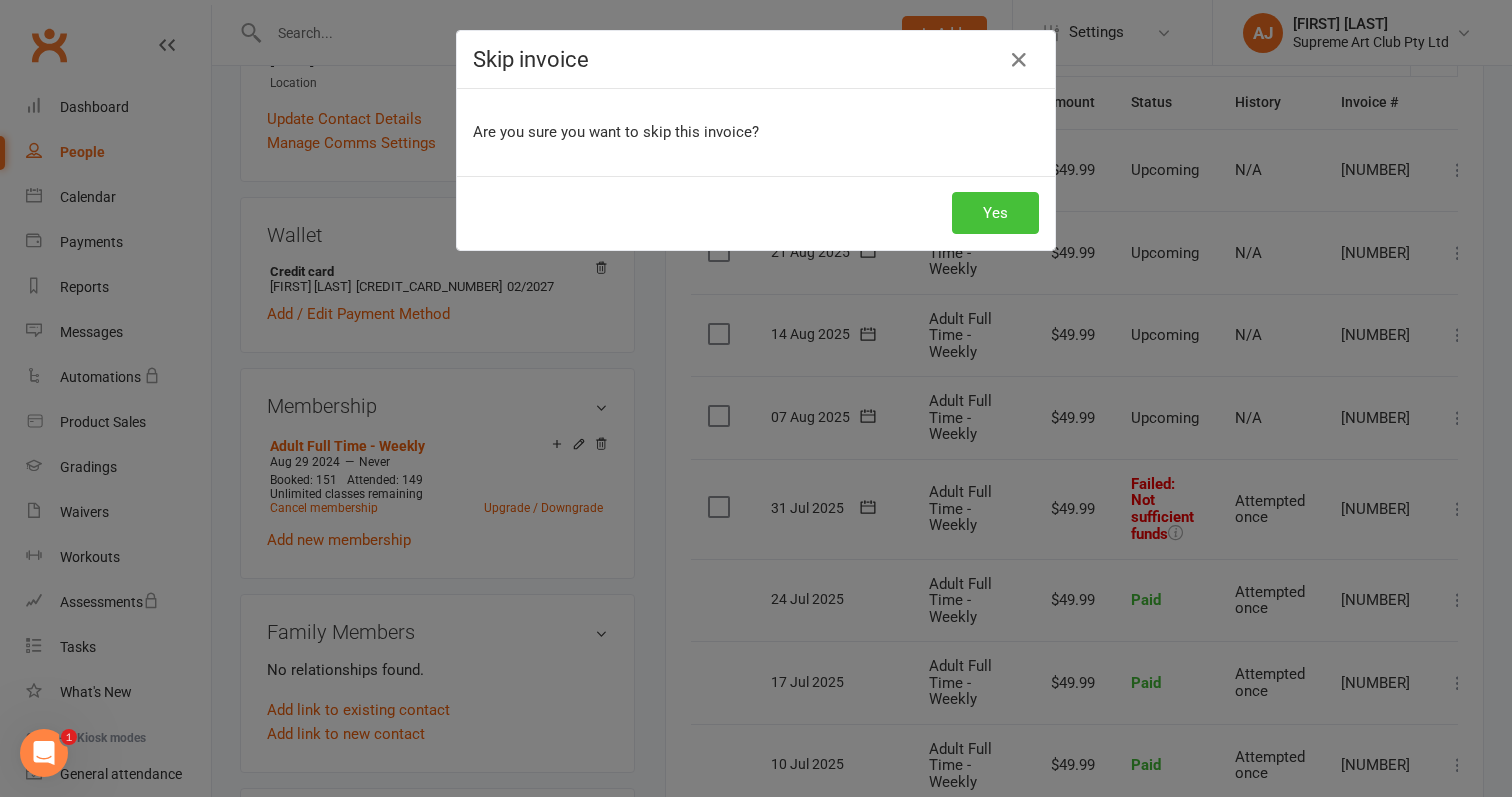 click on "Yes" at bounding box center (995, 213) 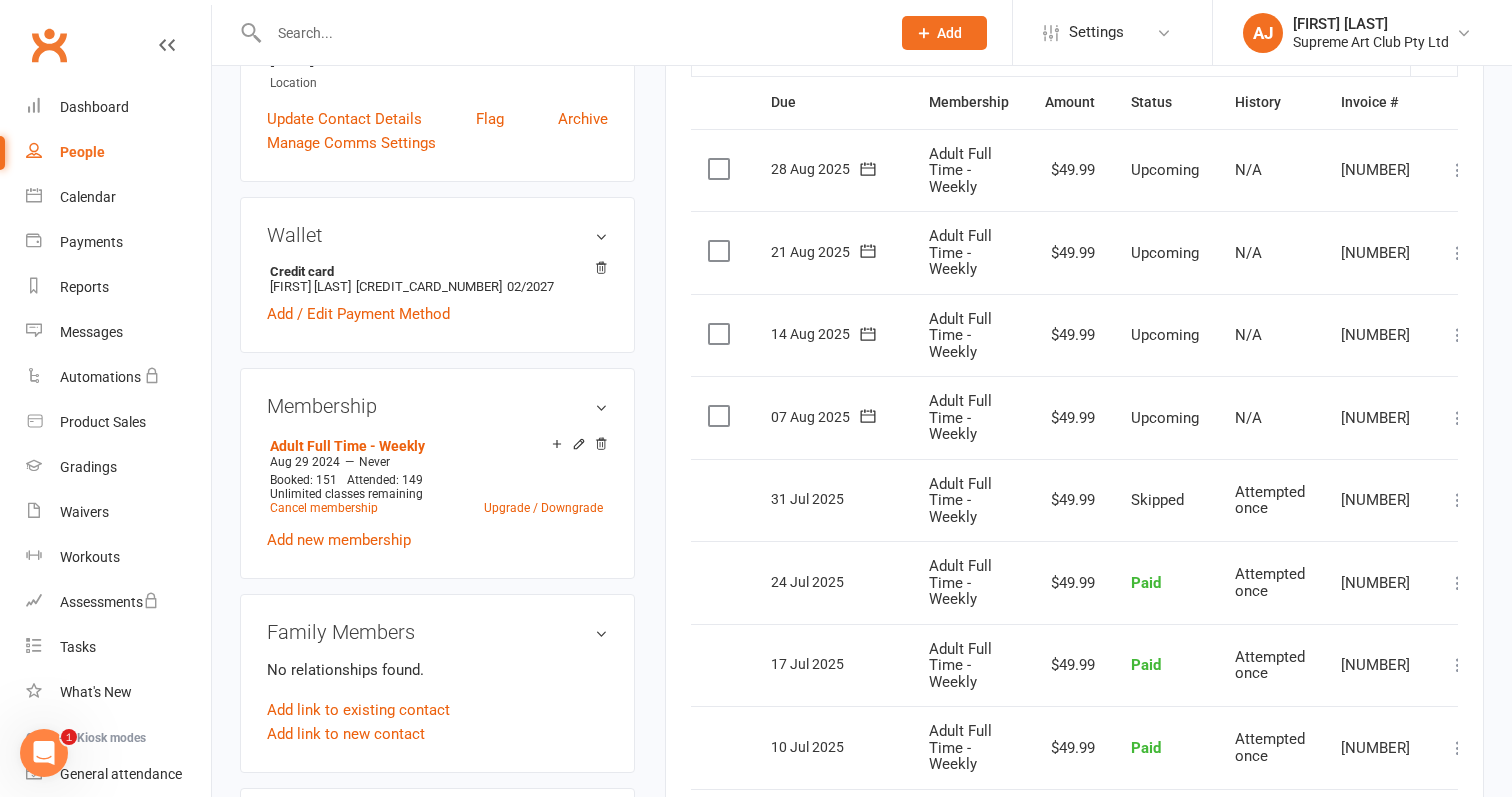 click on "People" at bounding box center (82, 152) 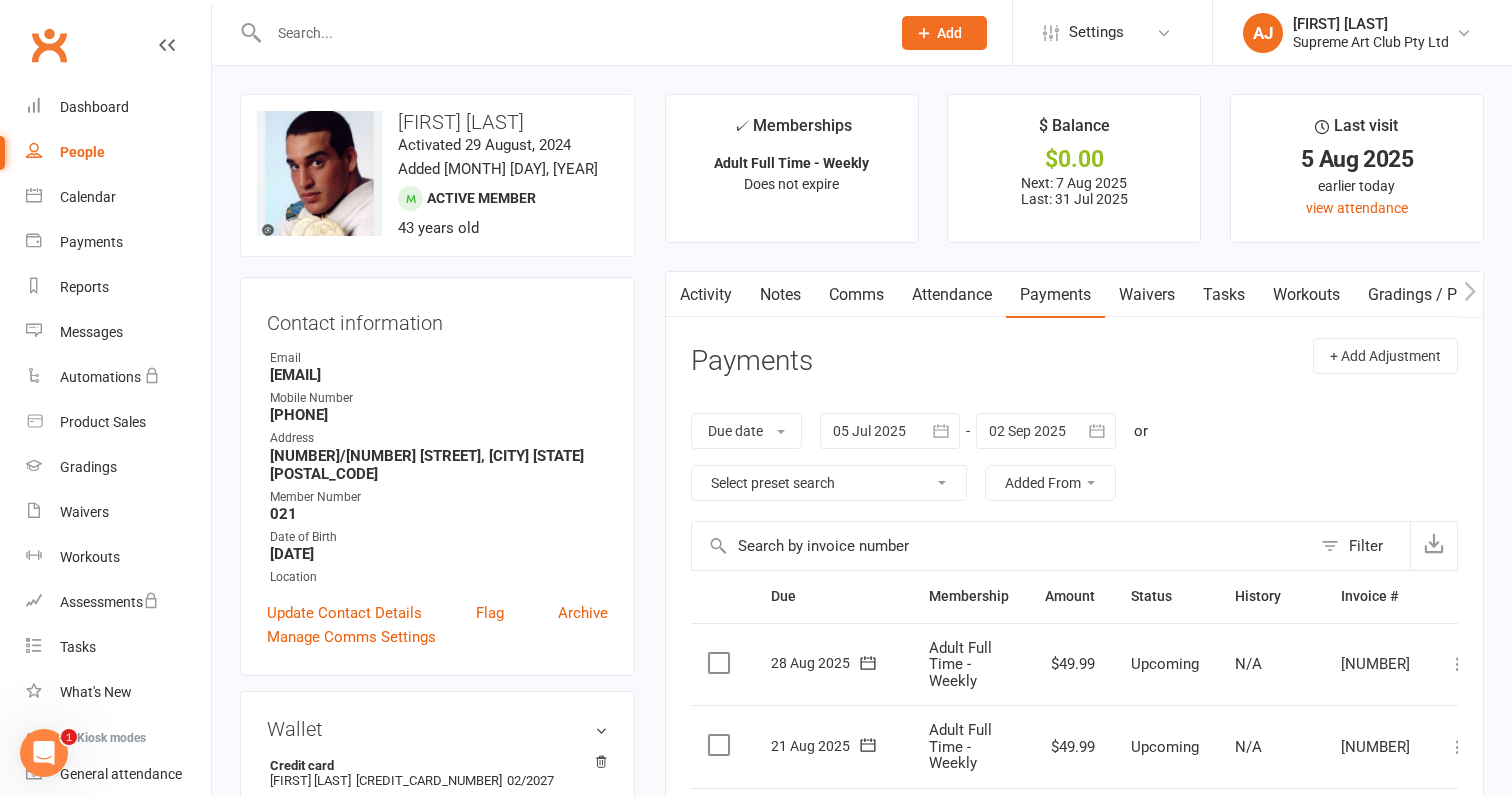select on "100" 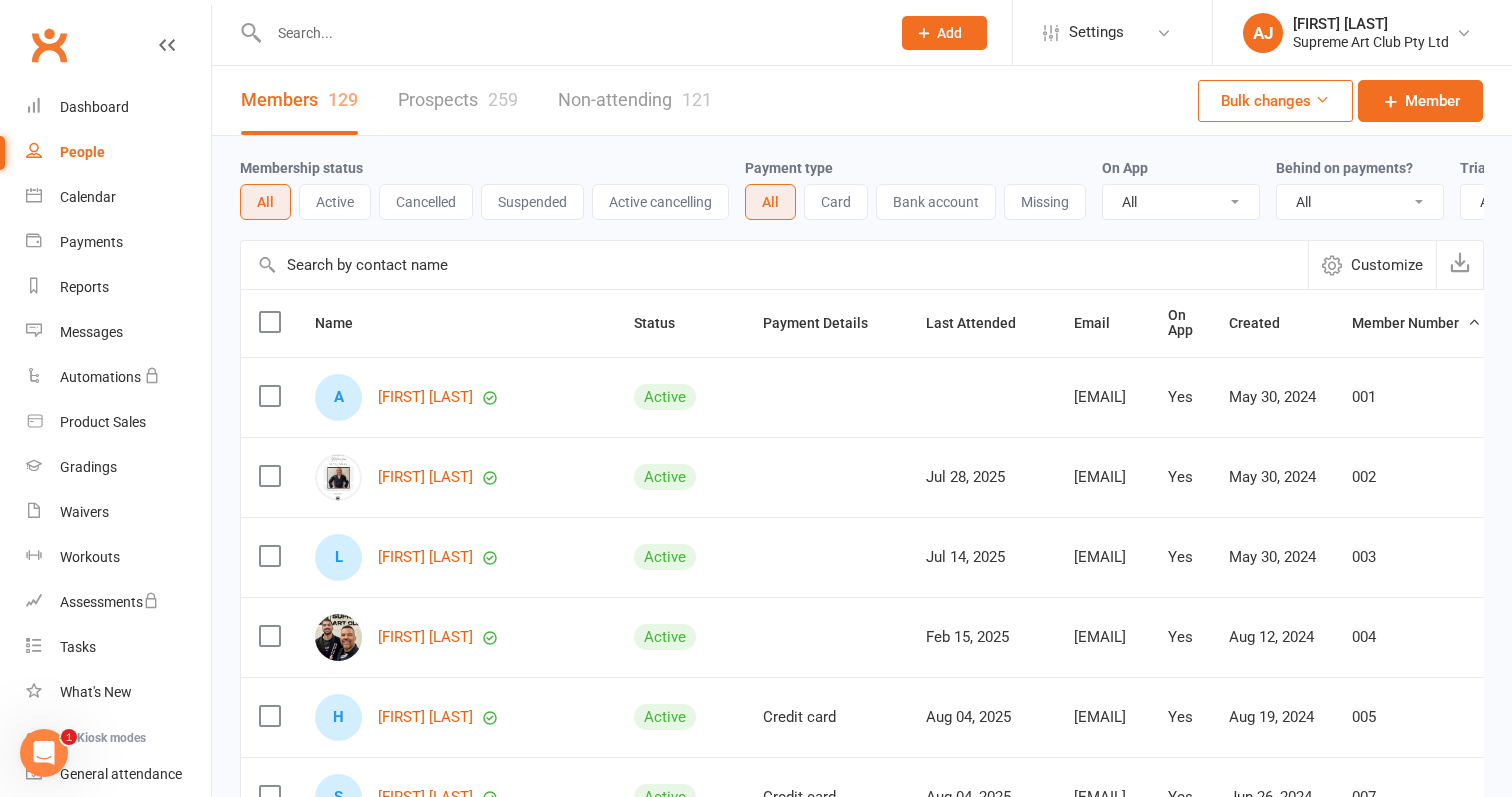 click at bounding box center [774, 265] 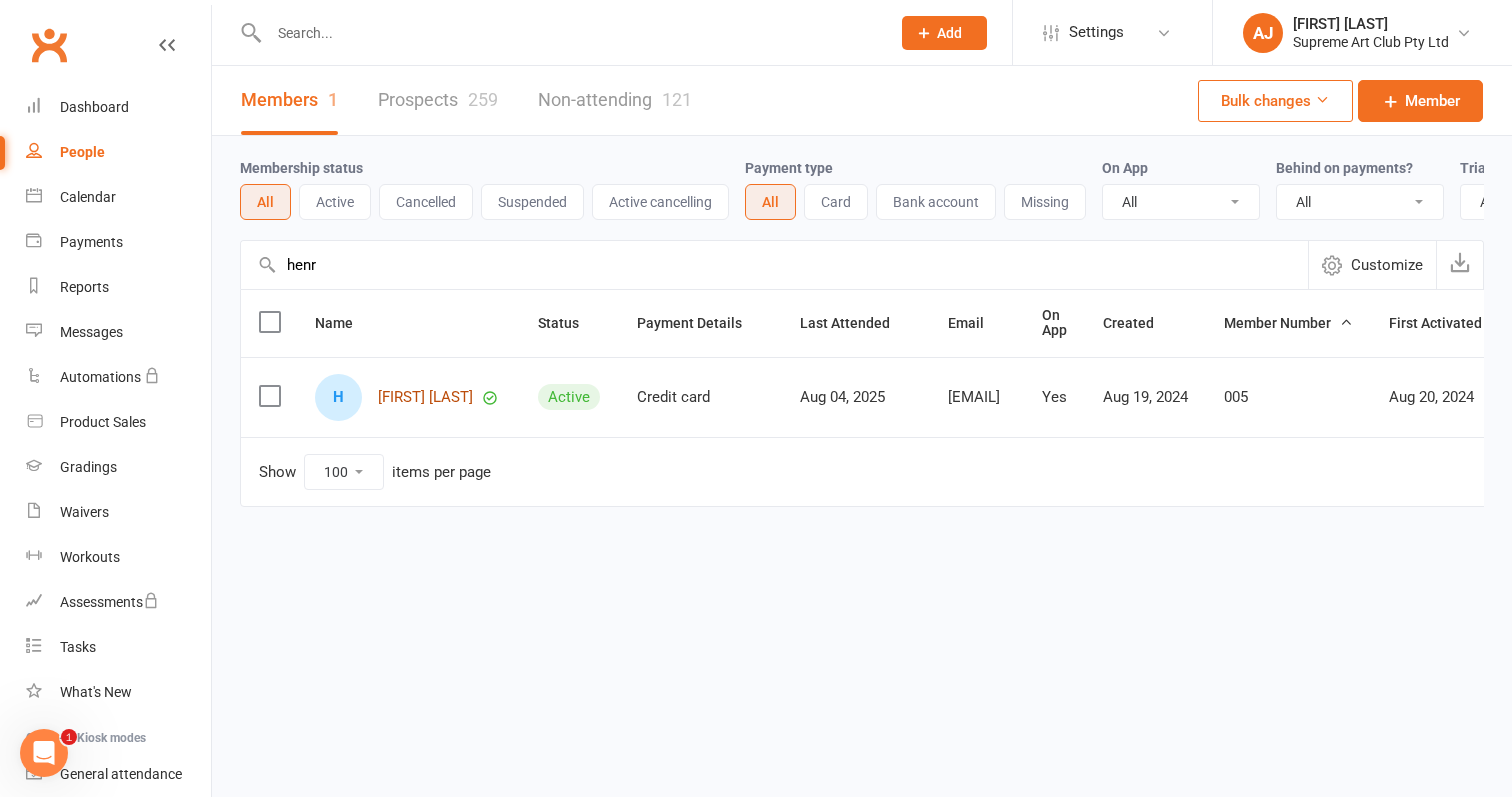 type on "henr" 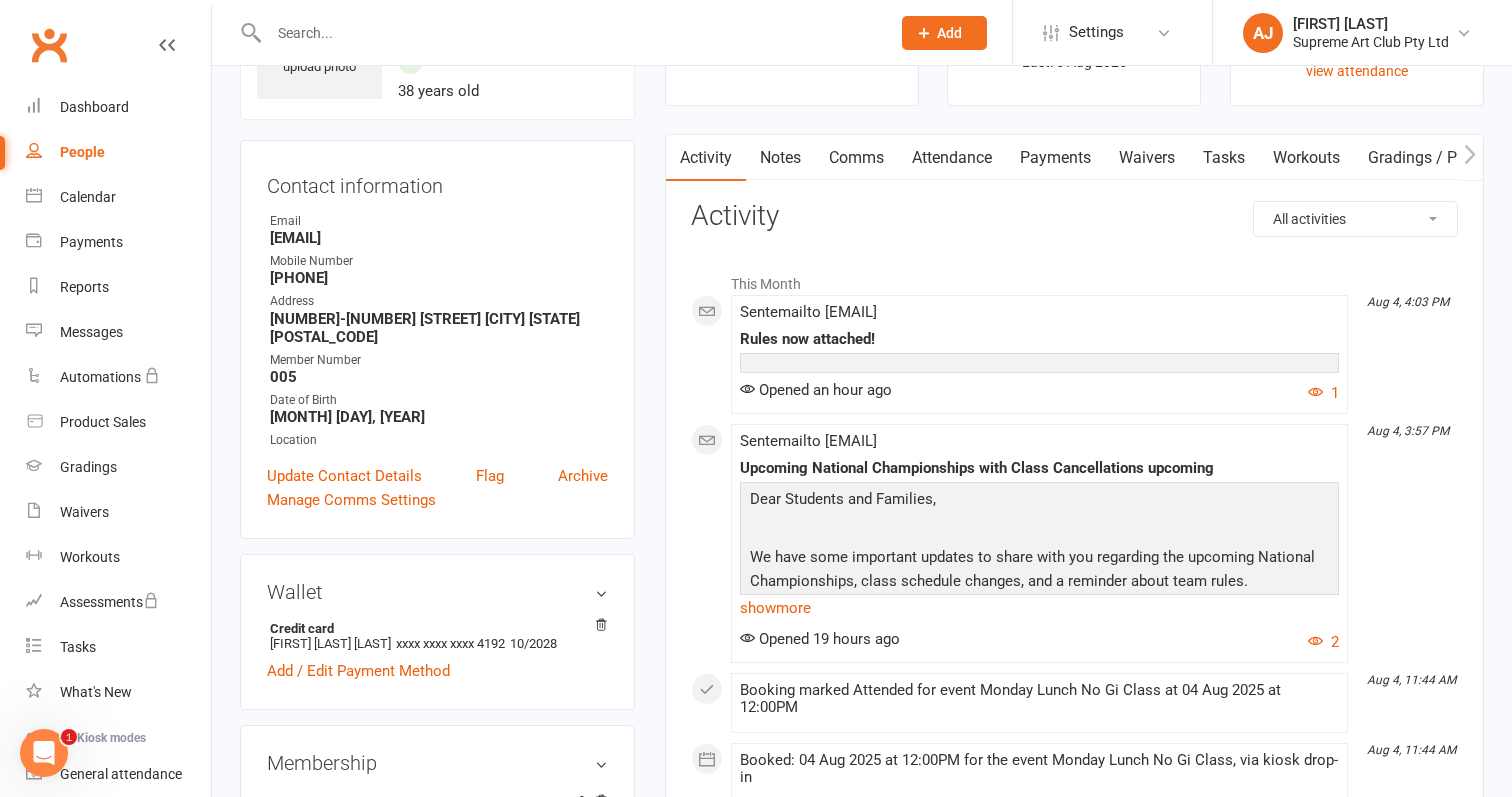 scroll, scrollTop: 157, scrollLeft: 0, axis: vertical 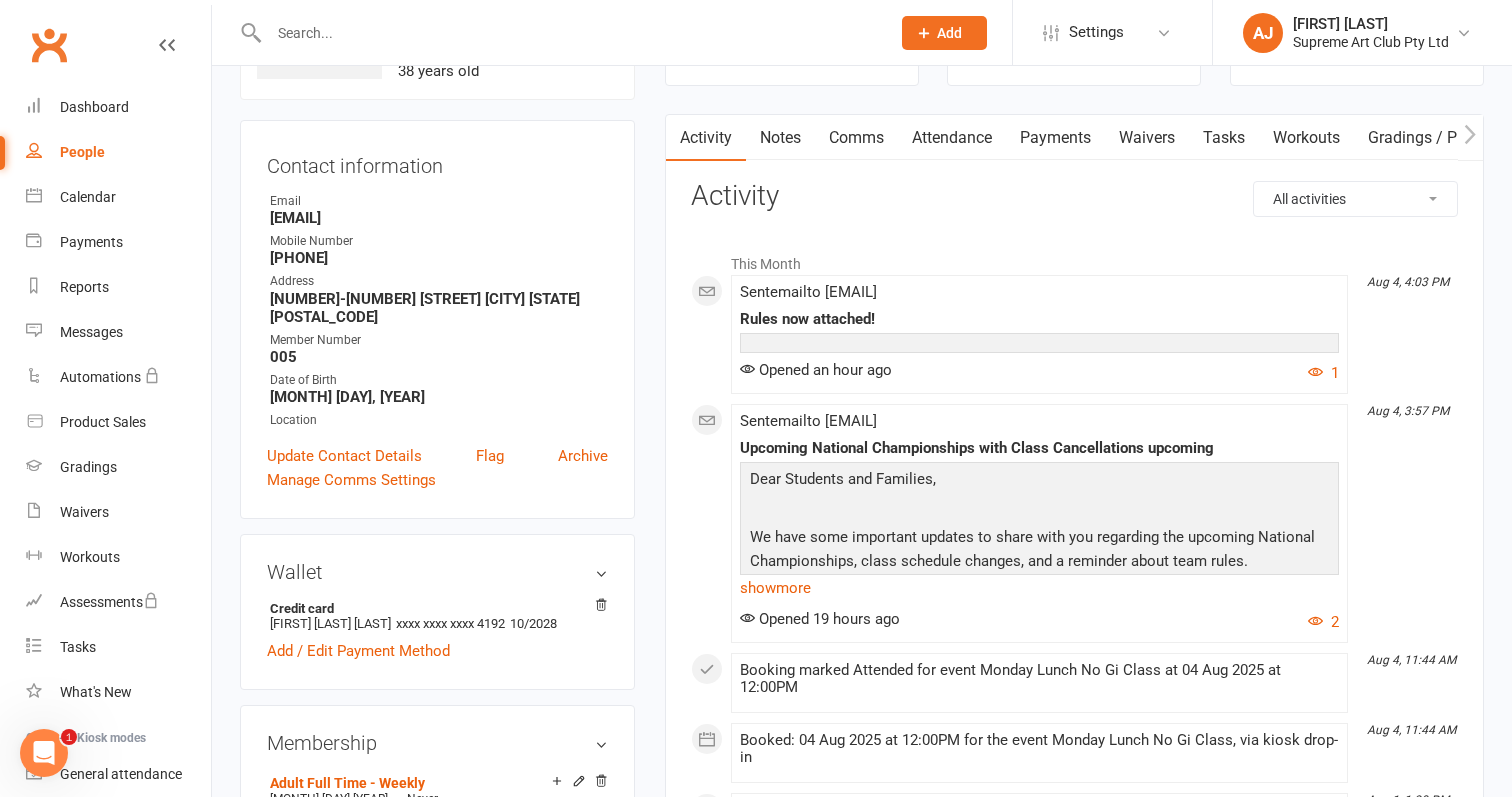 click on "Payments" at bounding box center [1055, 138] 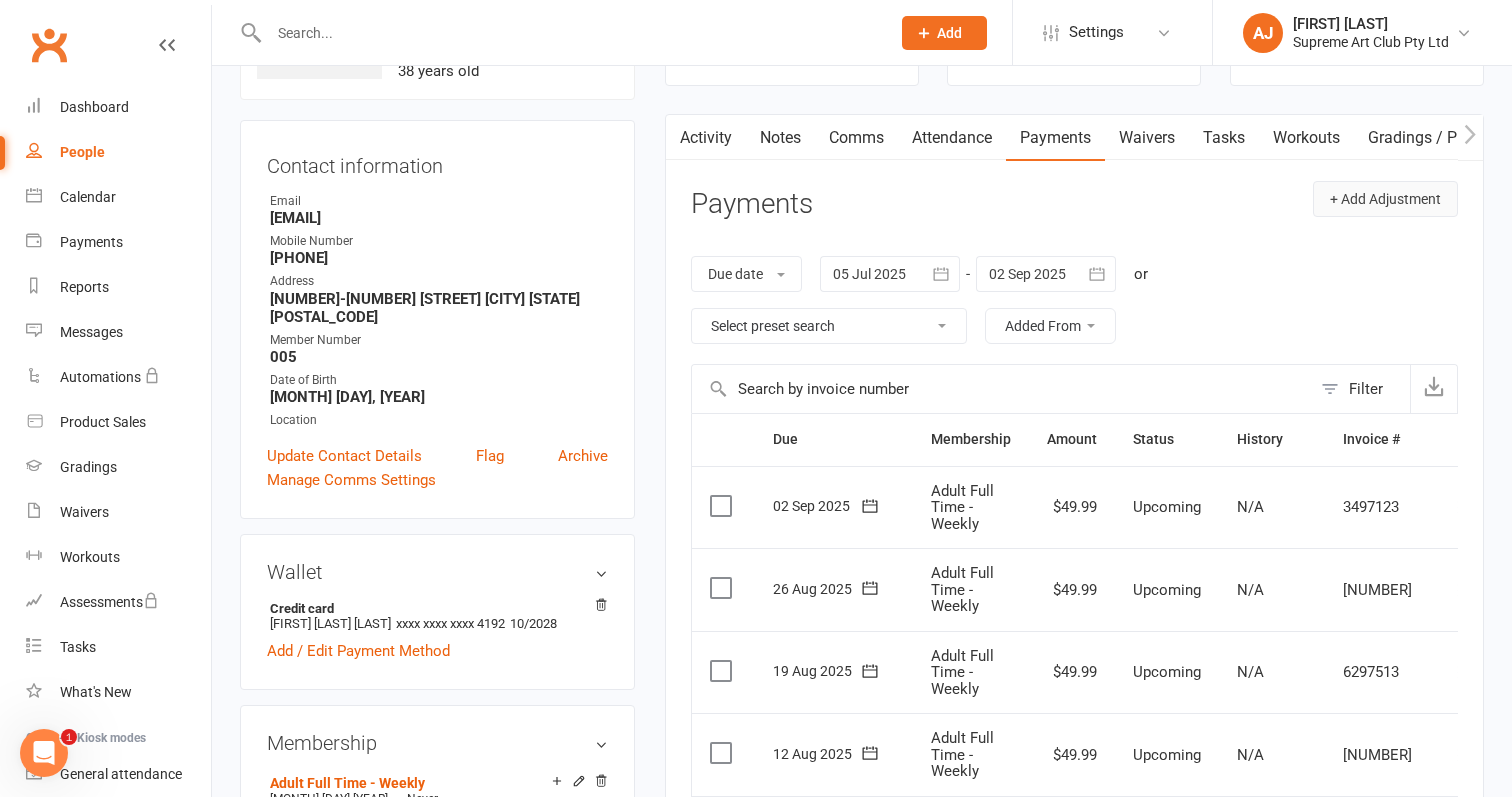 click on "+ Add Adjustment" at bounding box center [1385, 199] 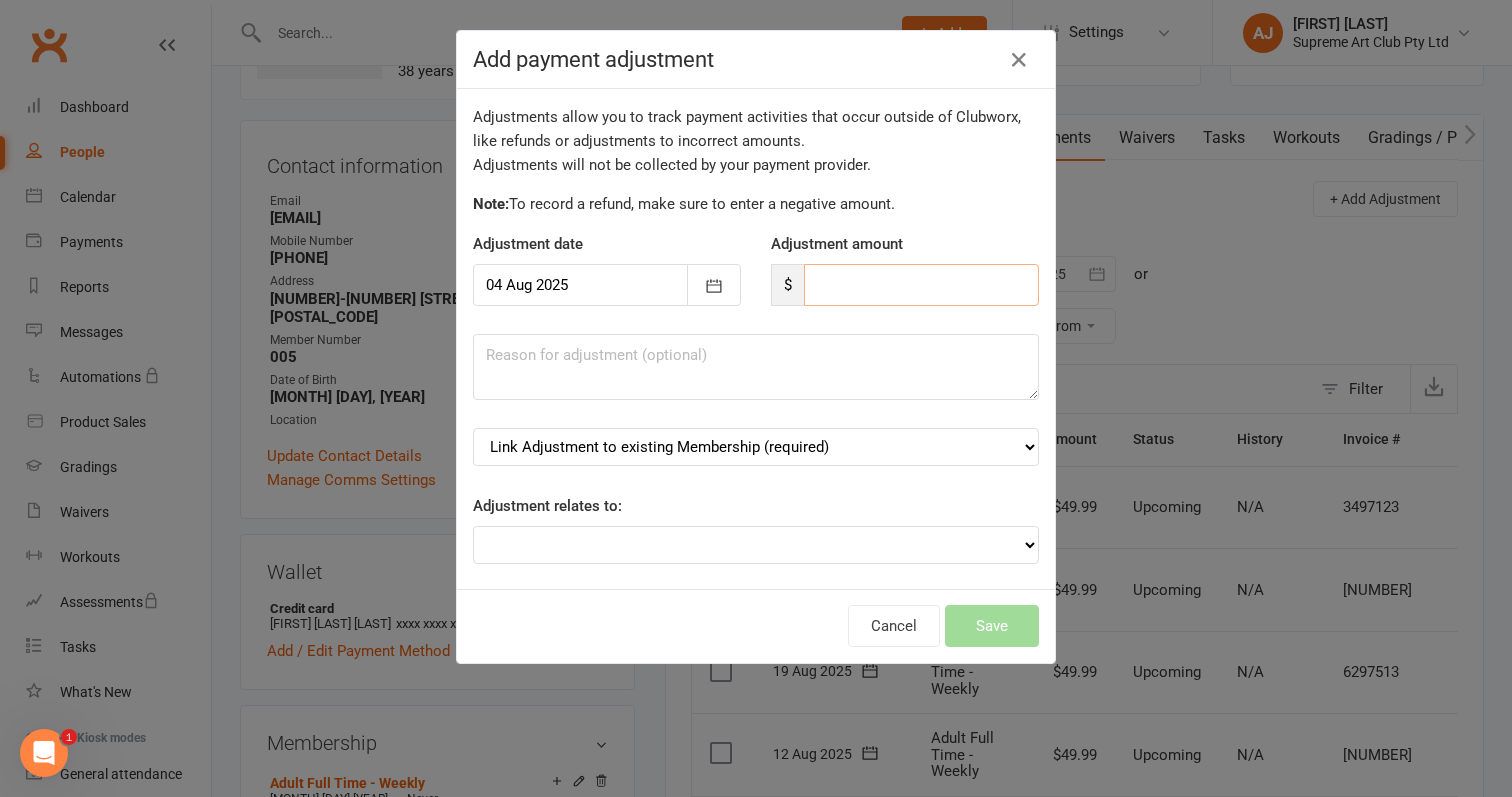 click at bounding box center (921, 285) 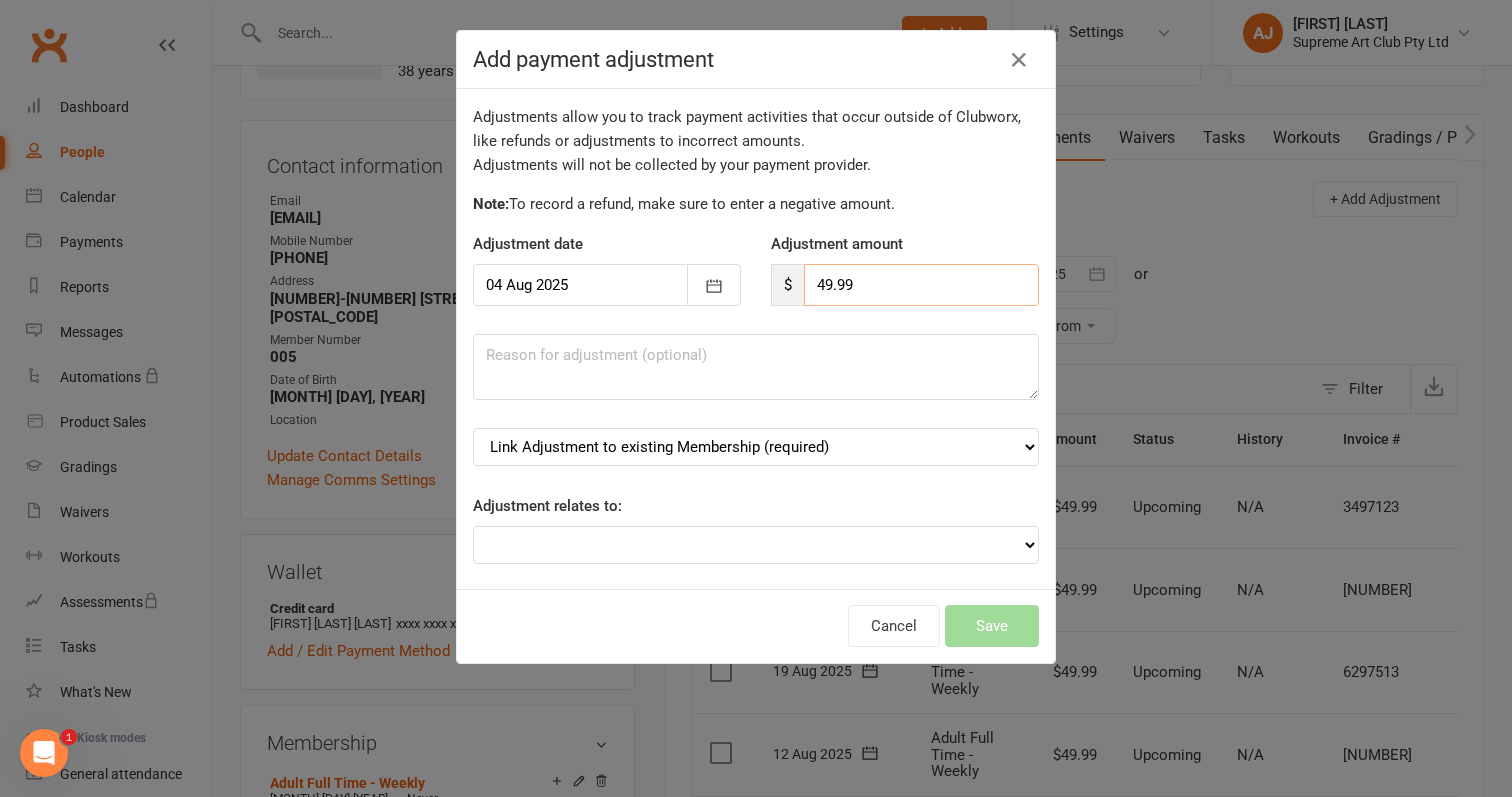 type on "49.99" 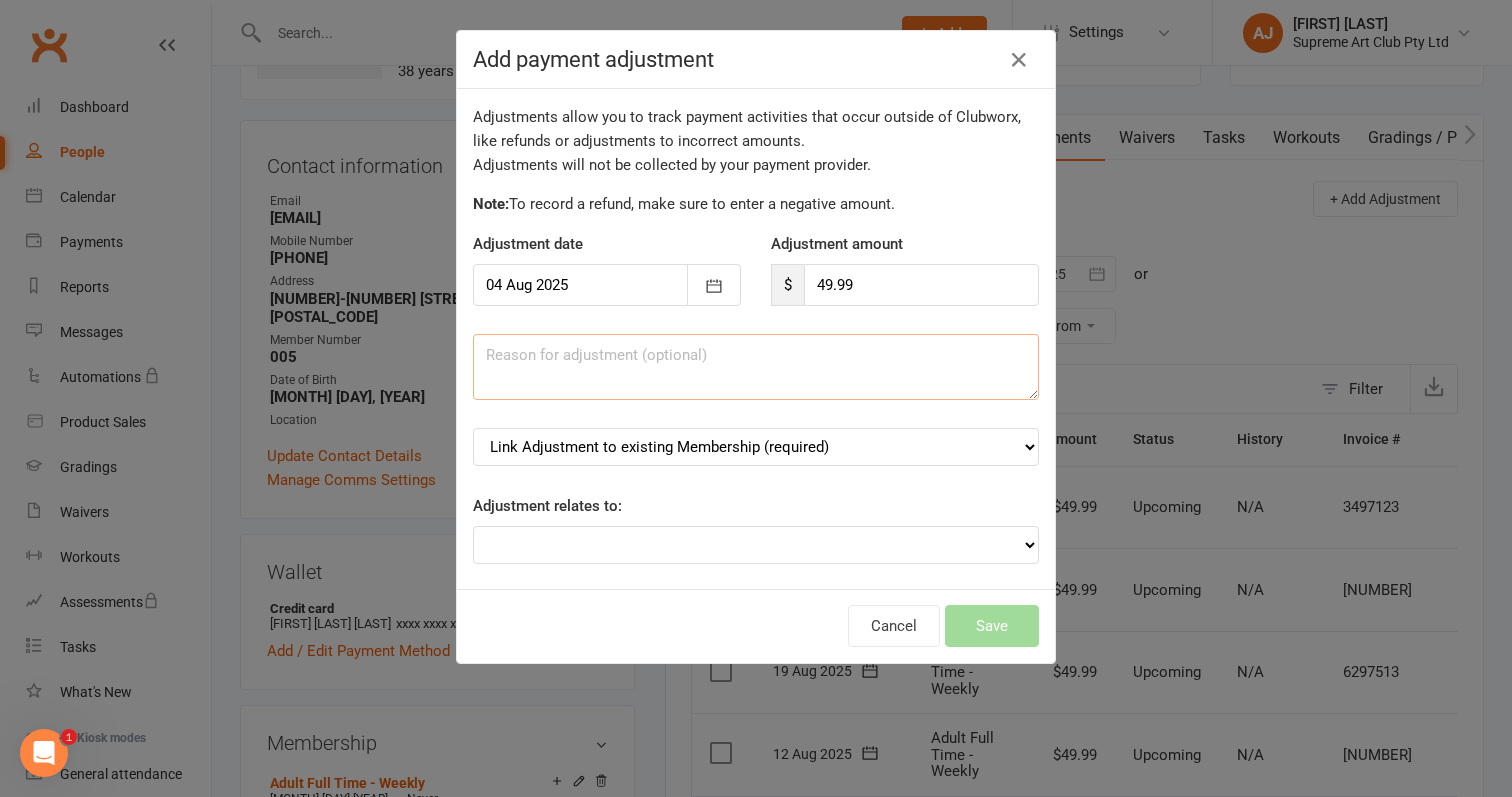 click at bounding box center [756, 367] 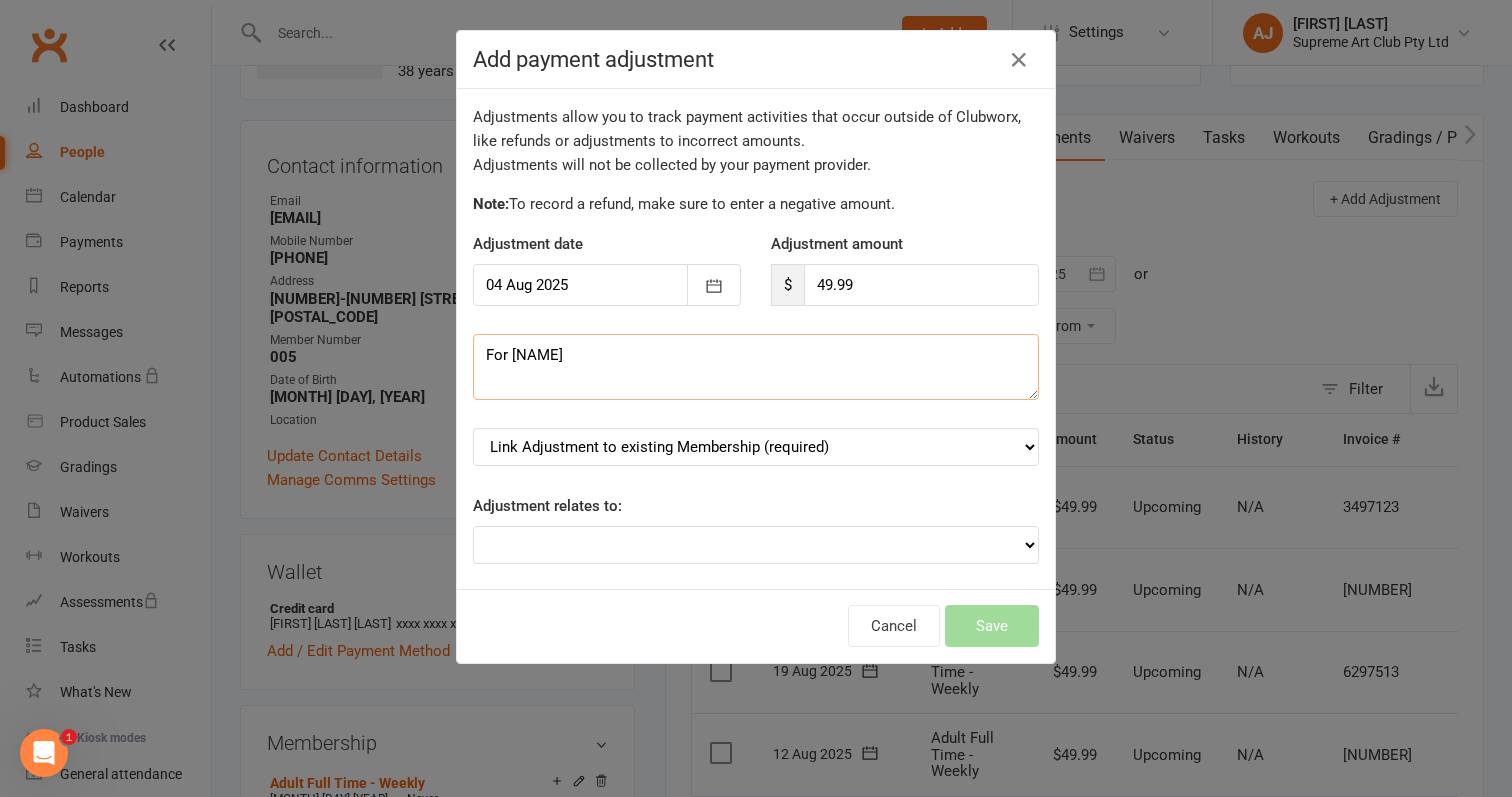 type on "For [NAME]" 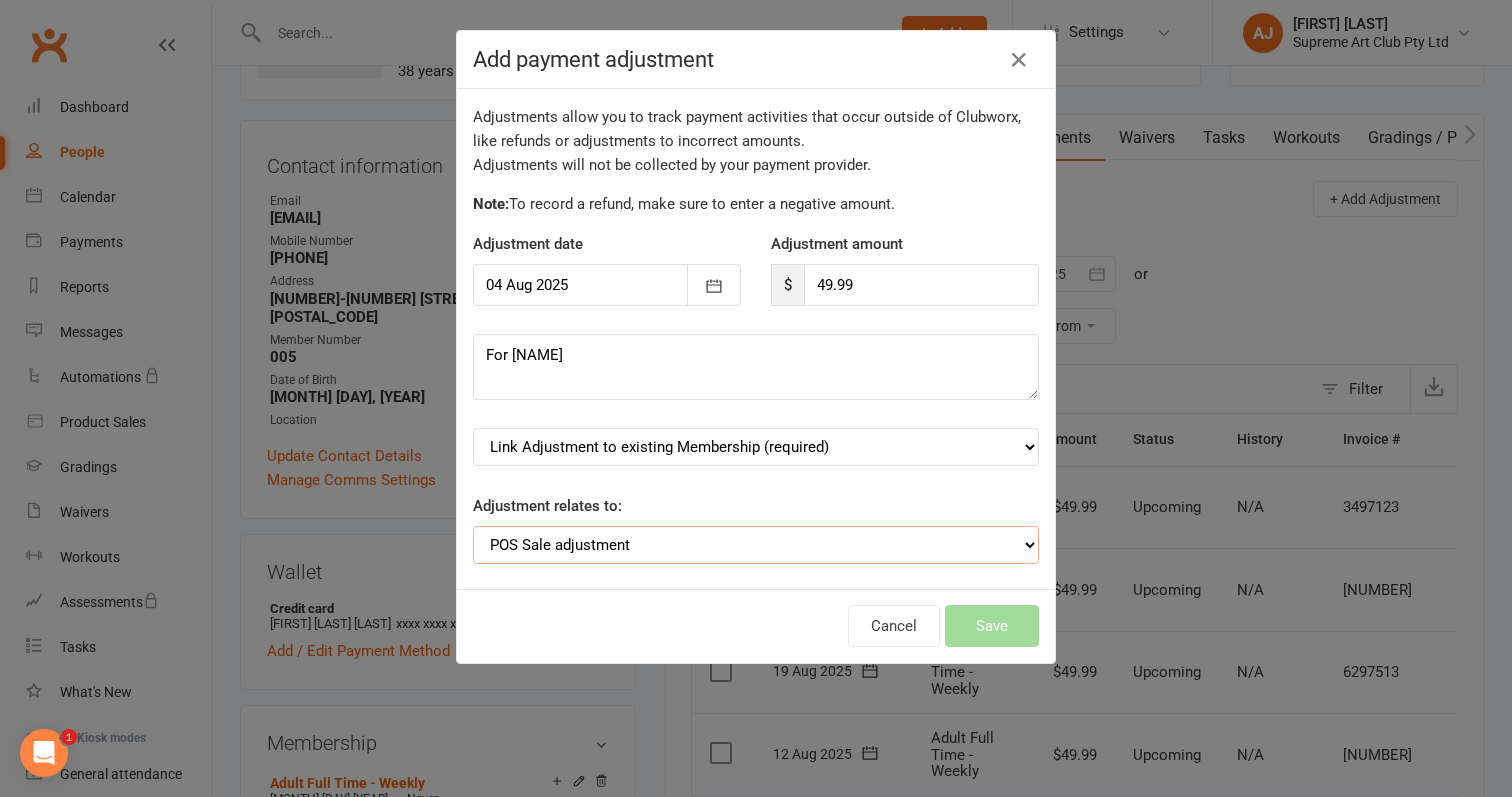 select on "3" 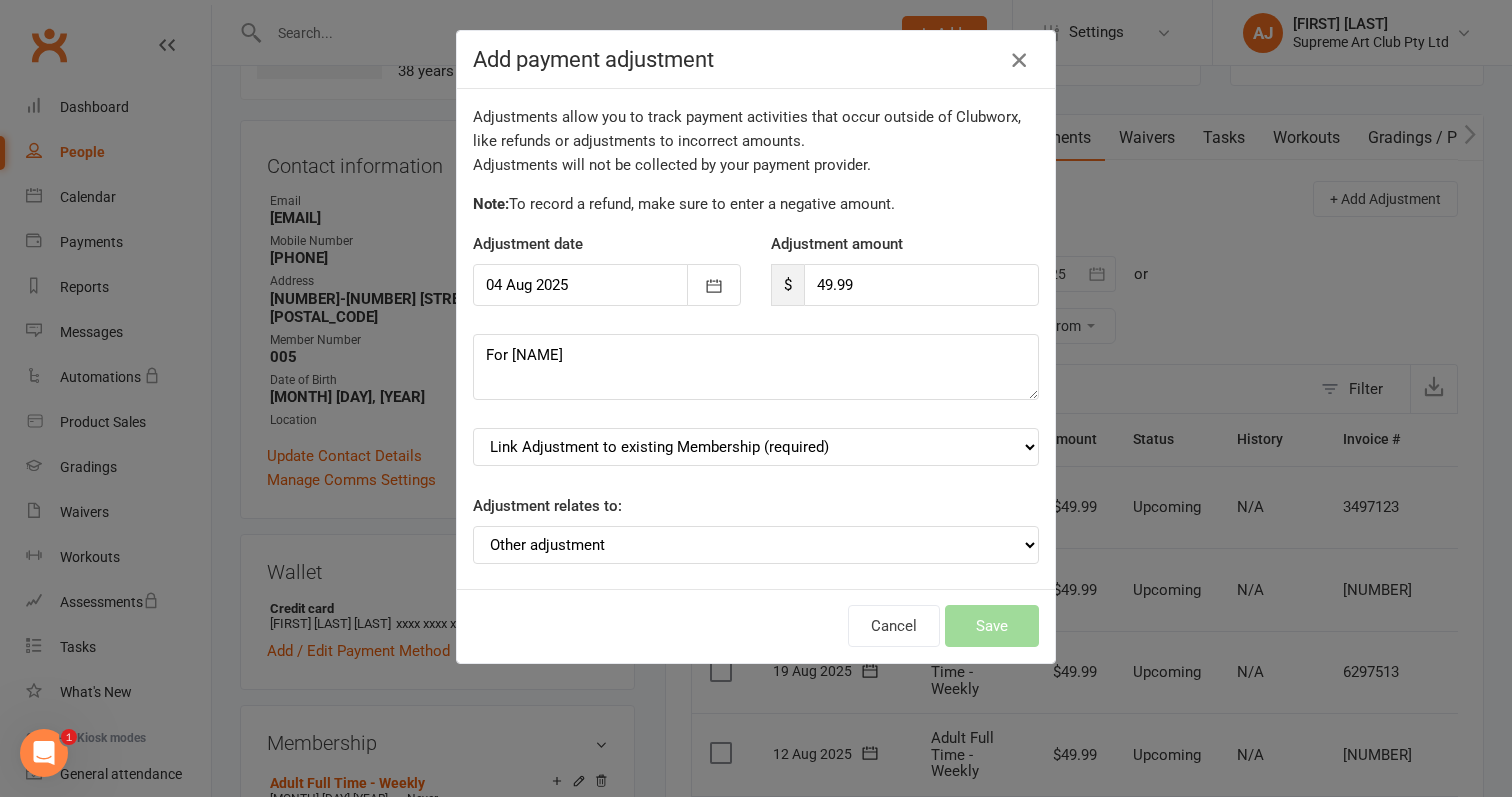 click at bounding box center (1019, 60) 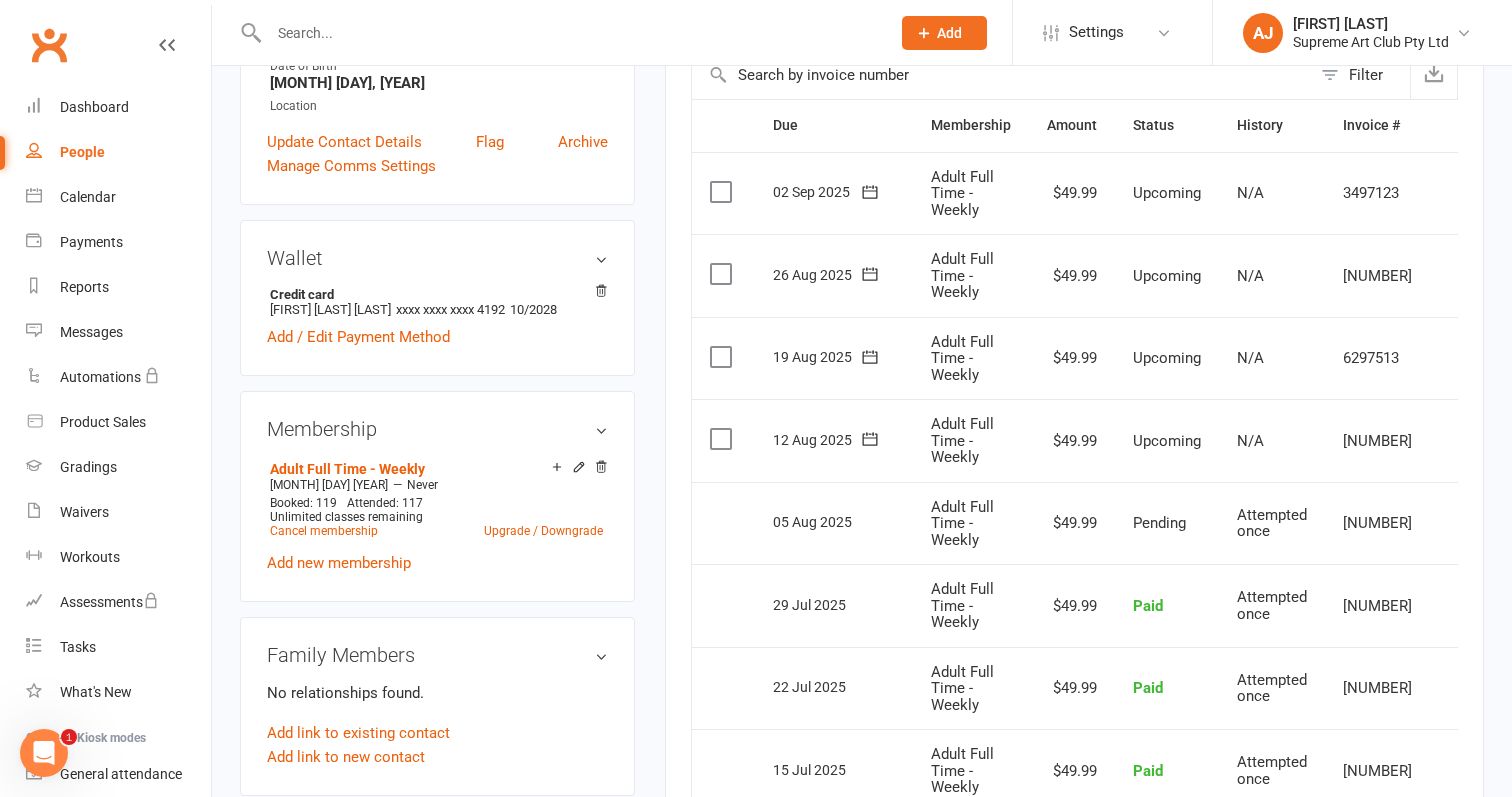 scroll, scrollTop: 492, scrollLeft: 0, axis: vertical 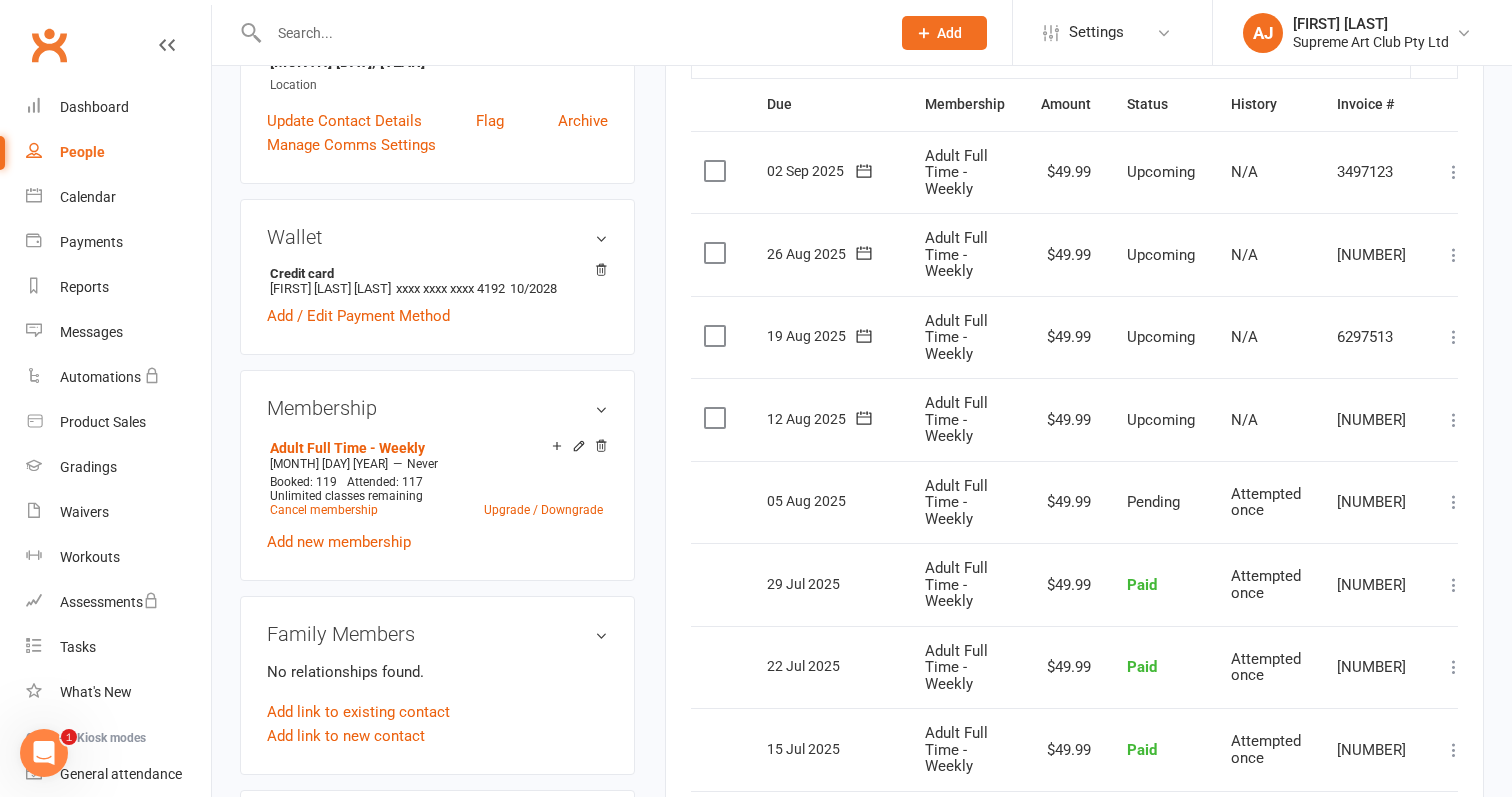 click at bounding box center [1454, 420] 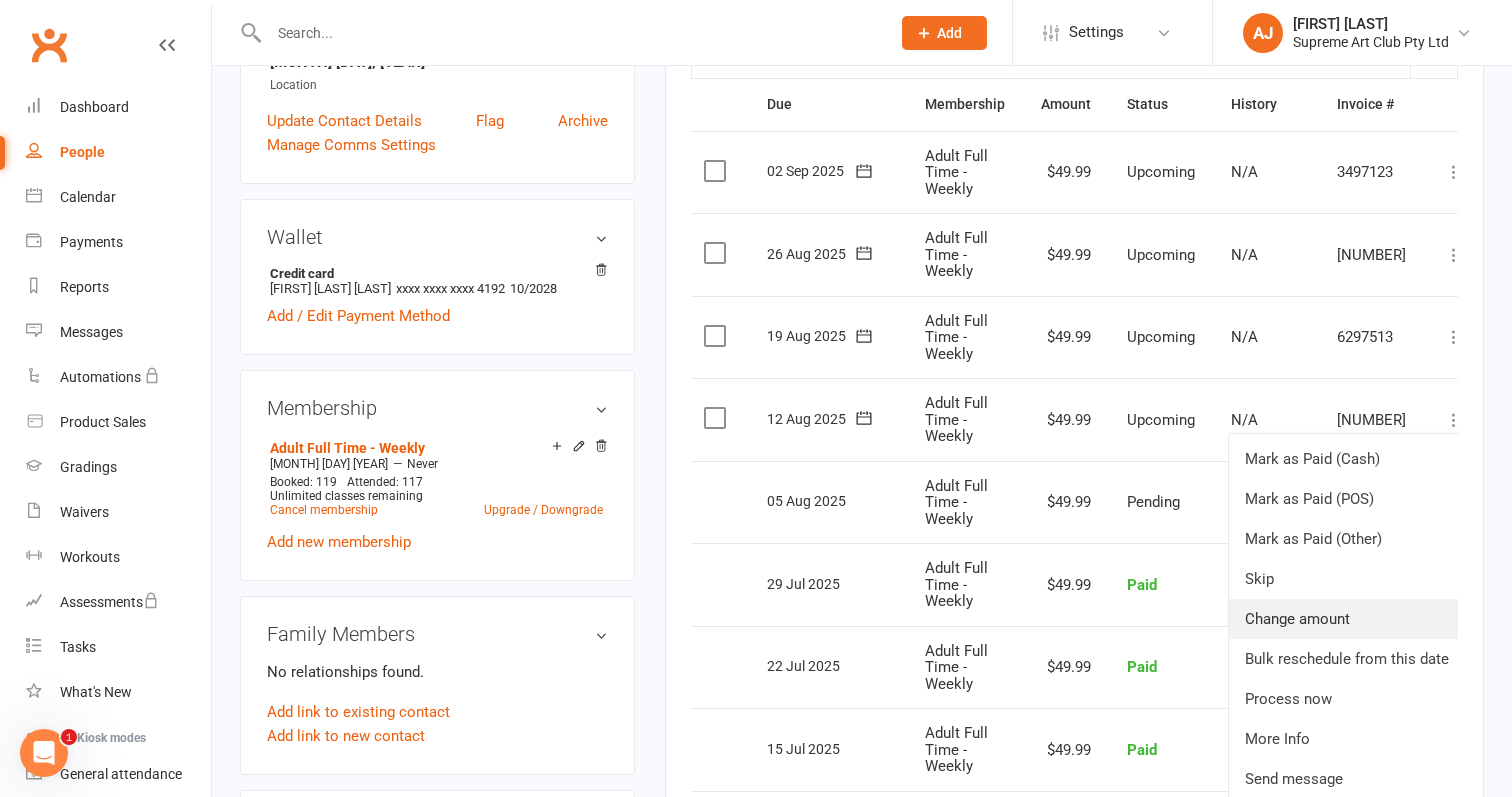 click on "Change amount" at bounding box center [1347, 619] 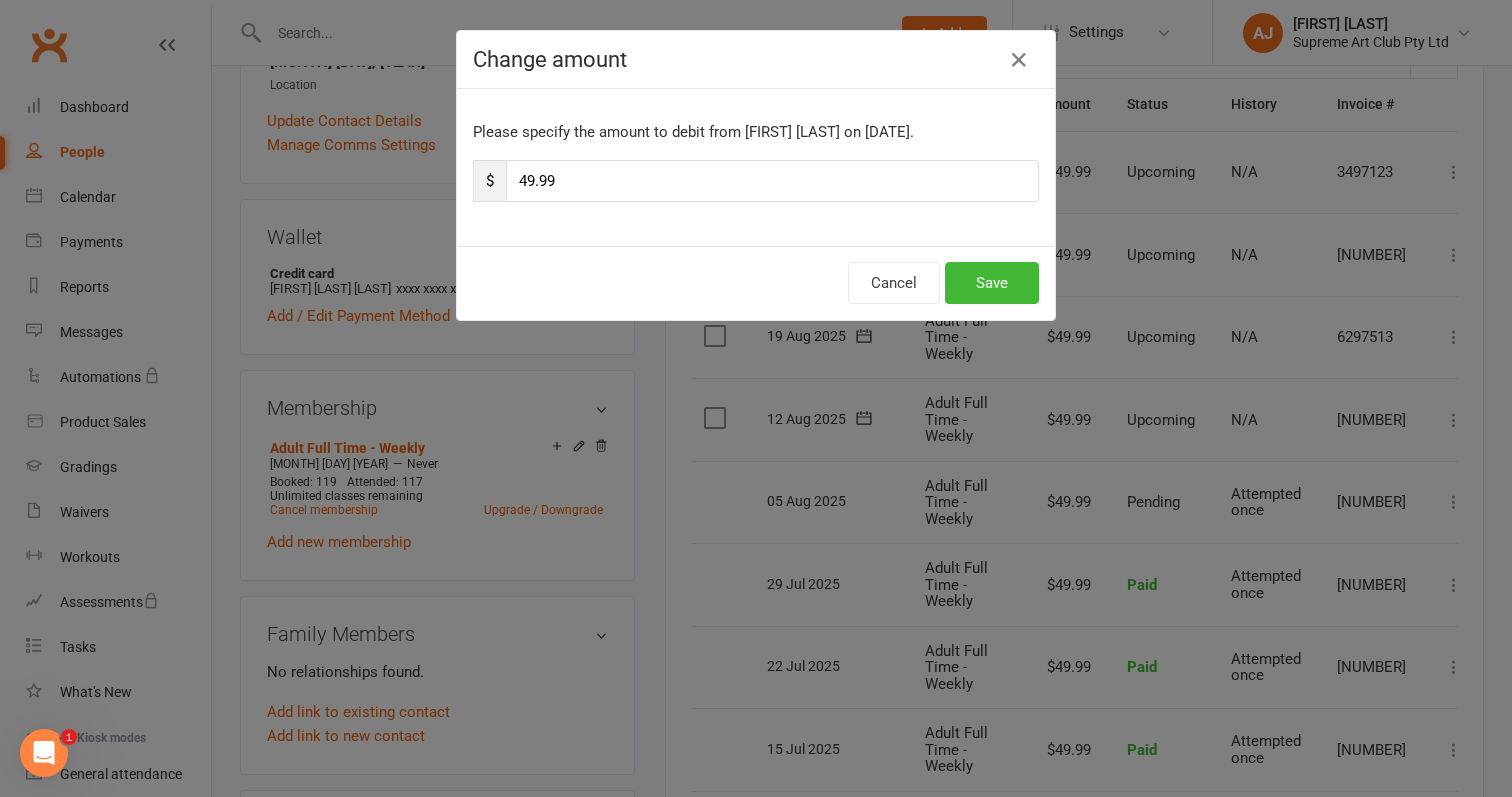 click on "49.99" at bounding box center [772, 181] 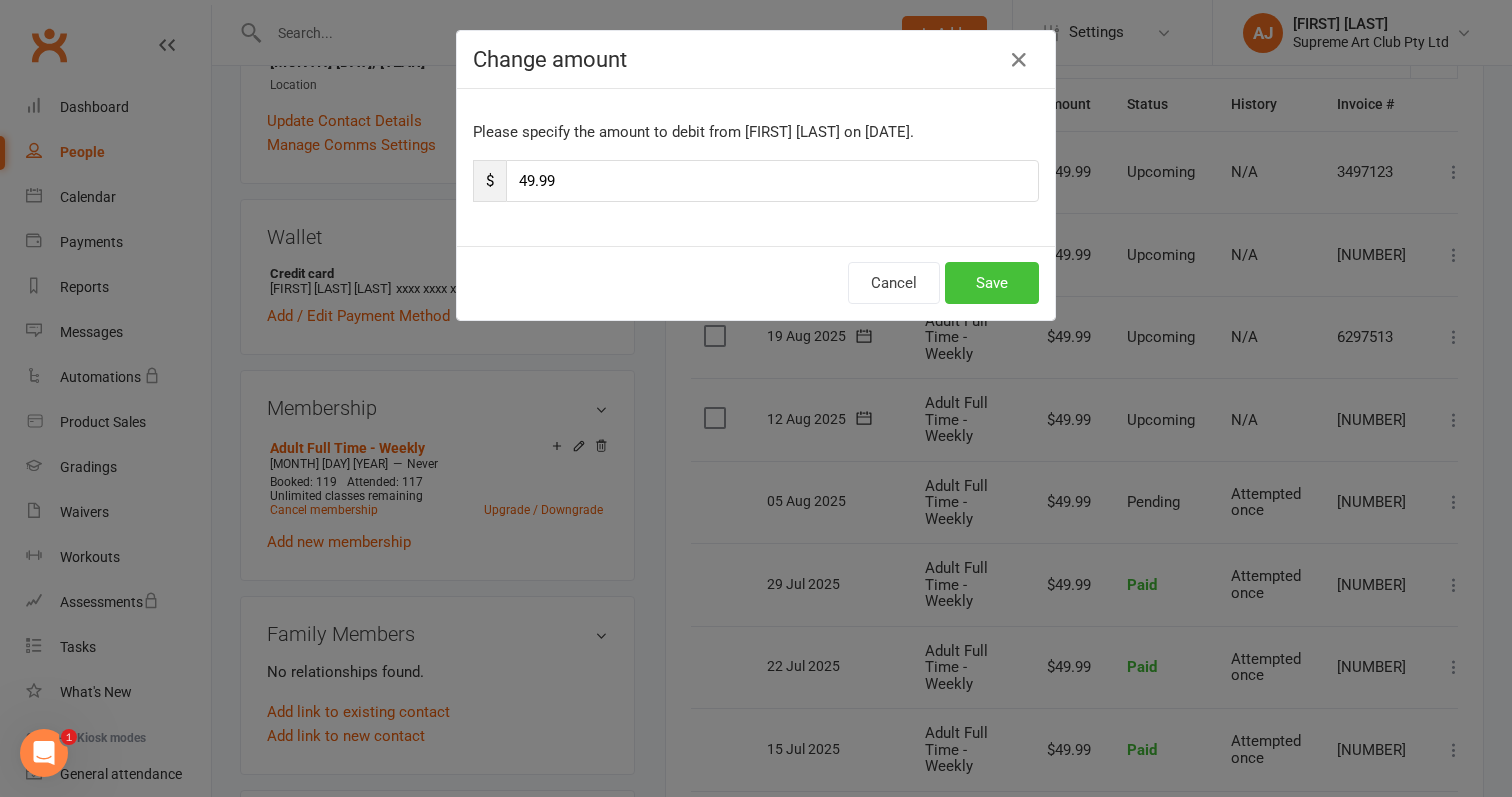 type on "[PRICE]" 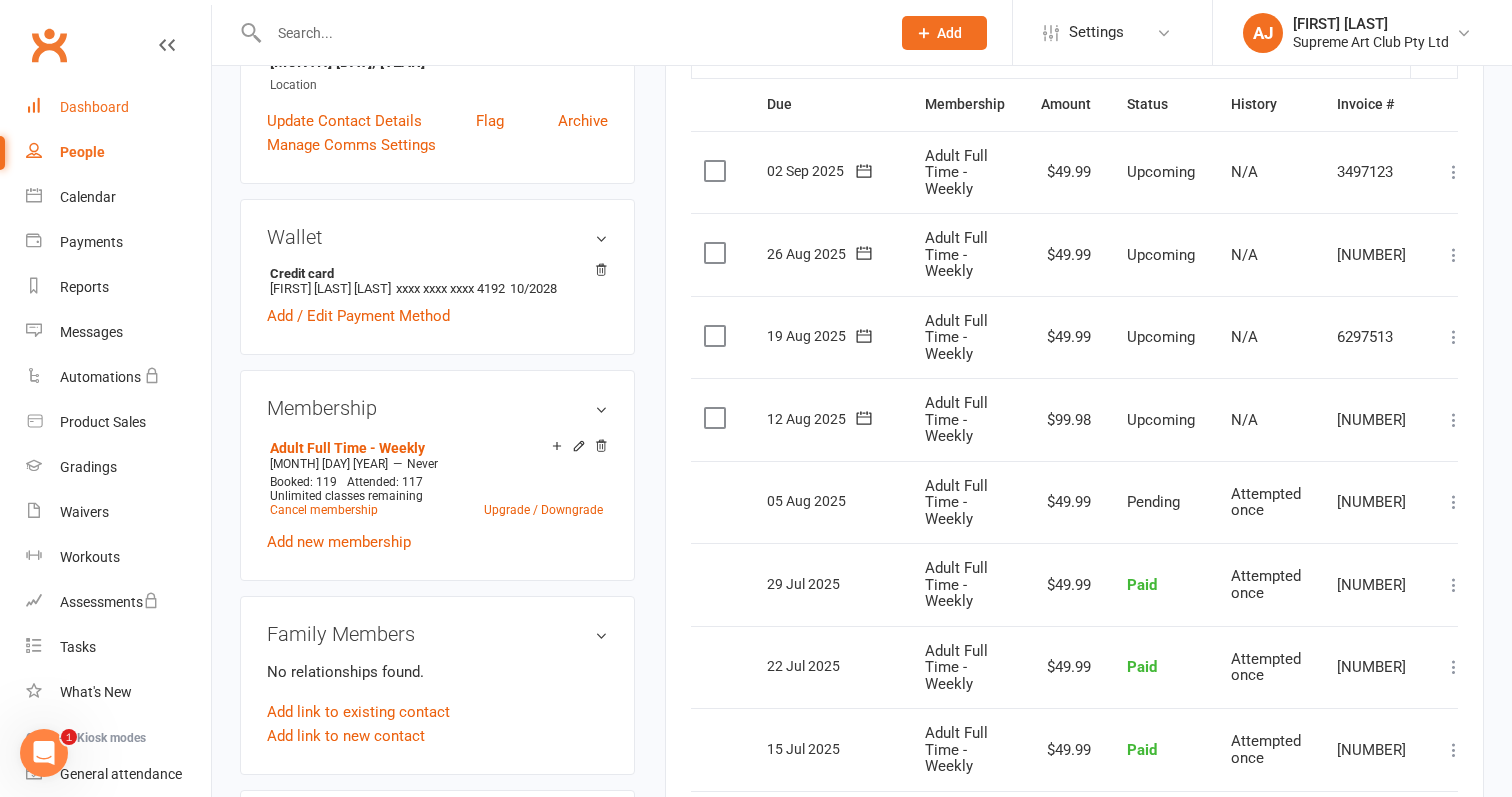 click on "Dashboard" at bounding box center [94, 107] 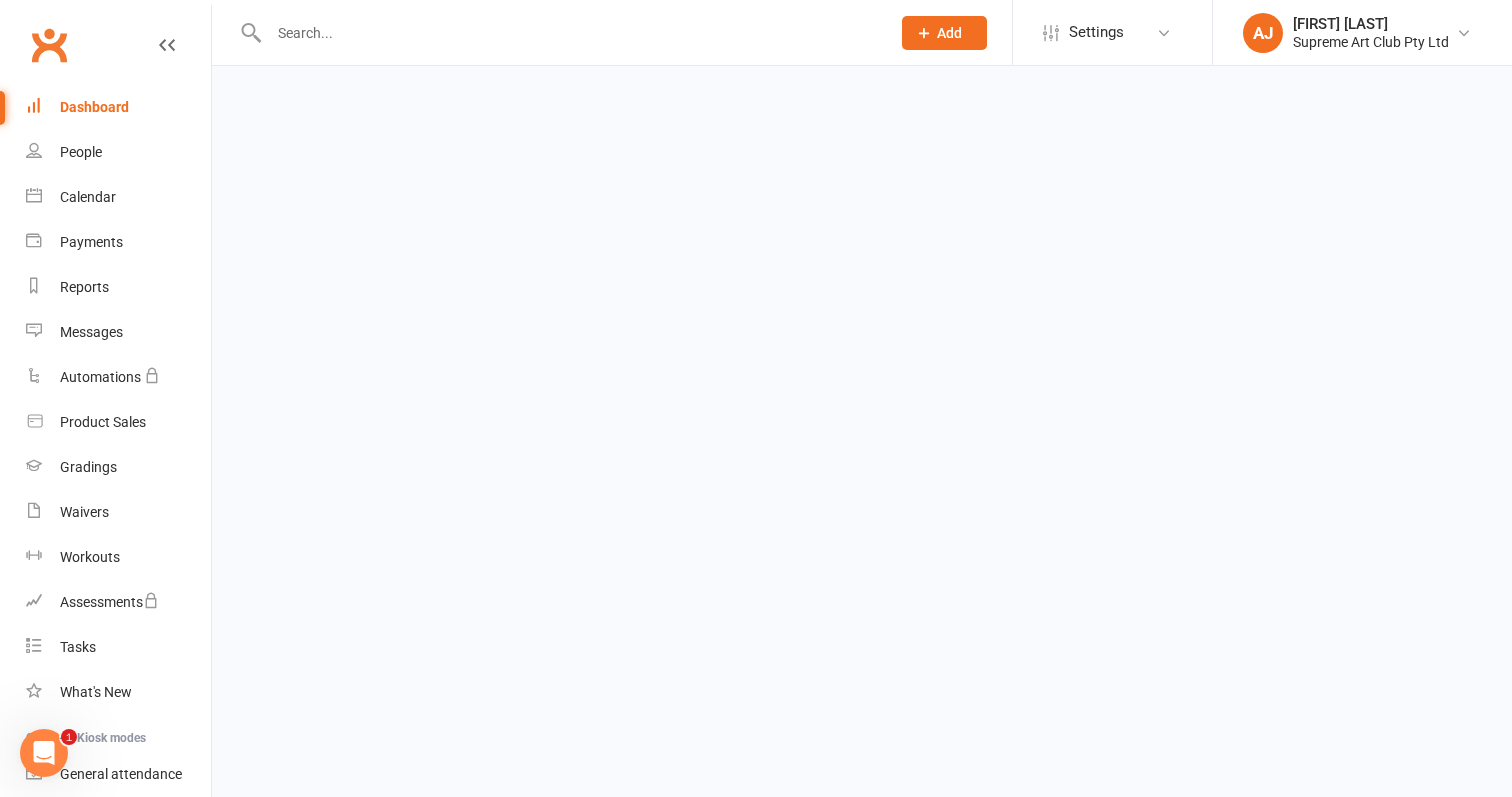 scroll, scrollTop: 0, scrollLeft: 0, axis: both 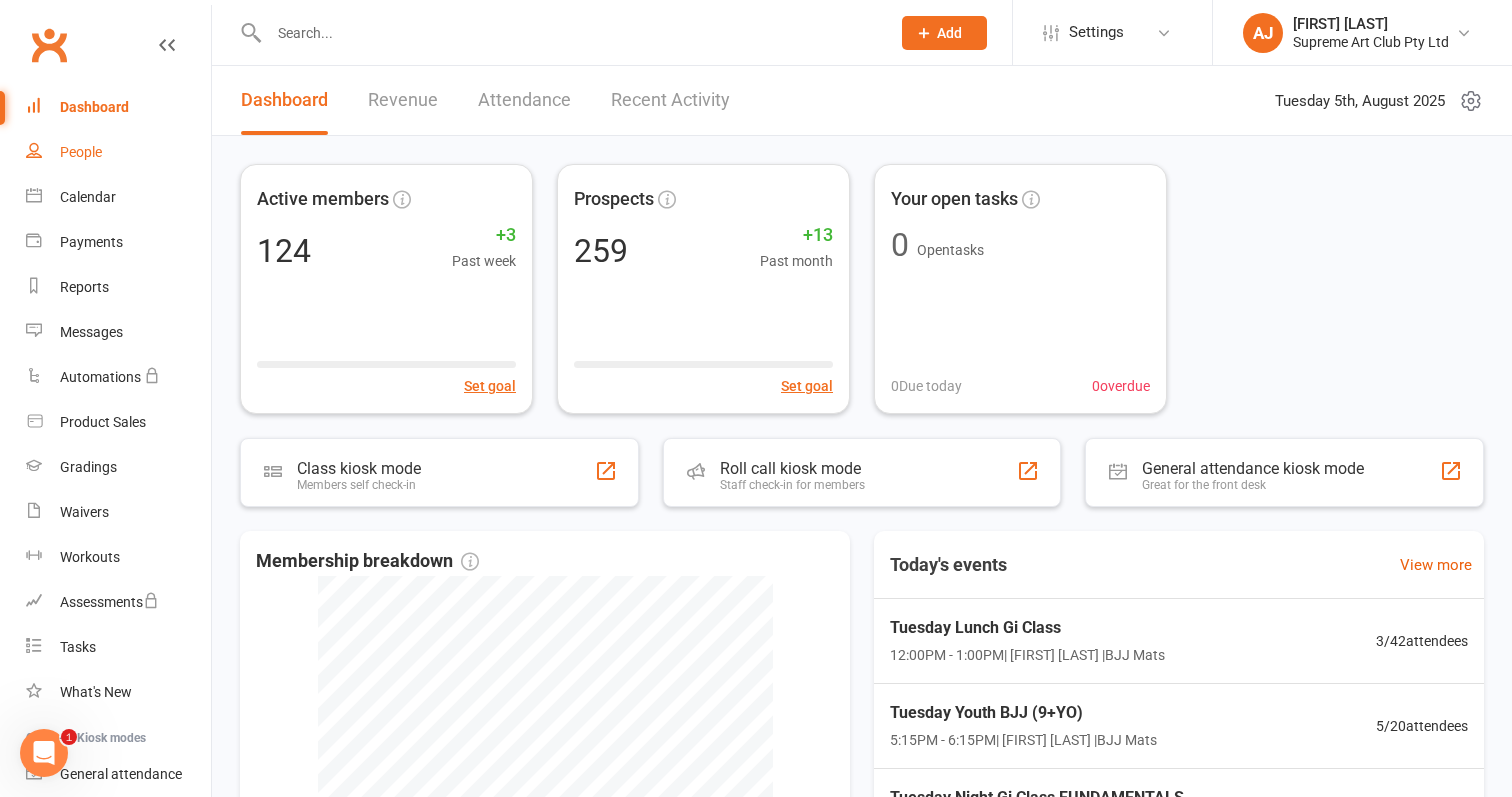 click on "People" at bounding box center [81, 152] 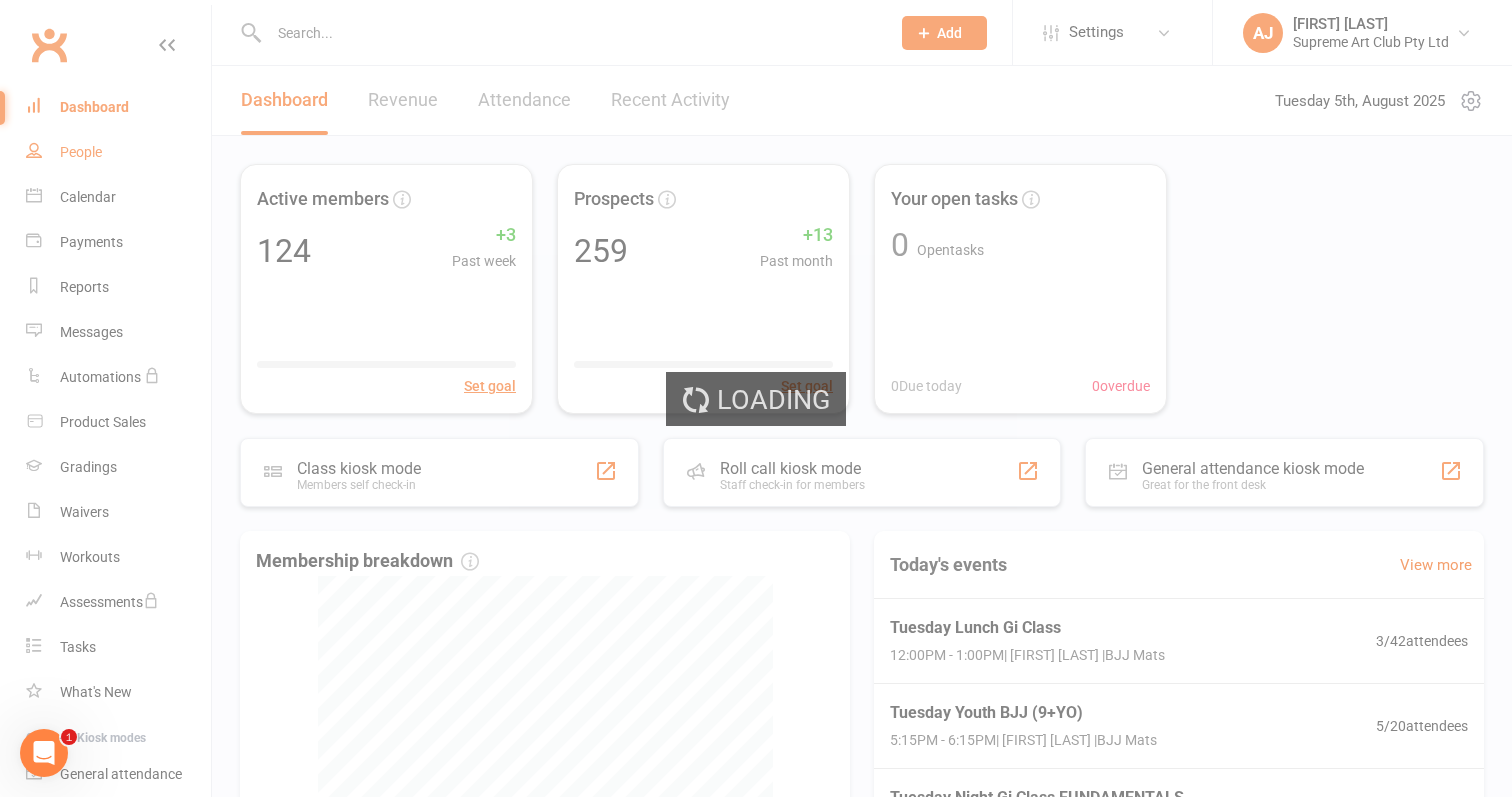 select on "100" 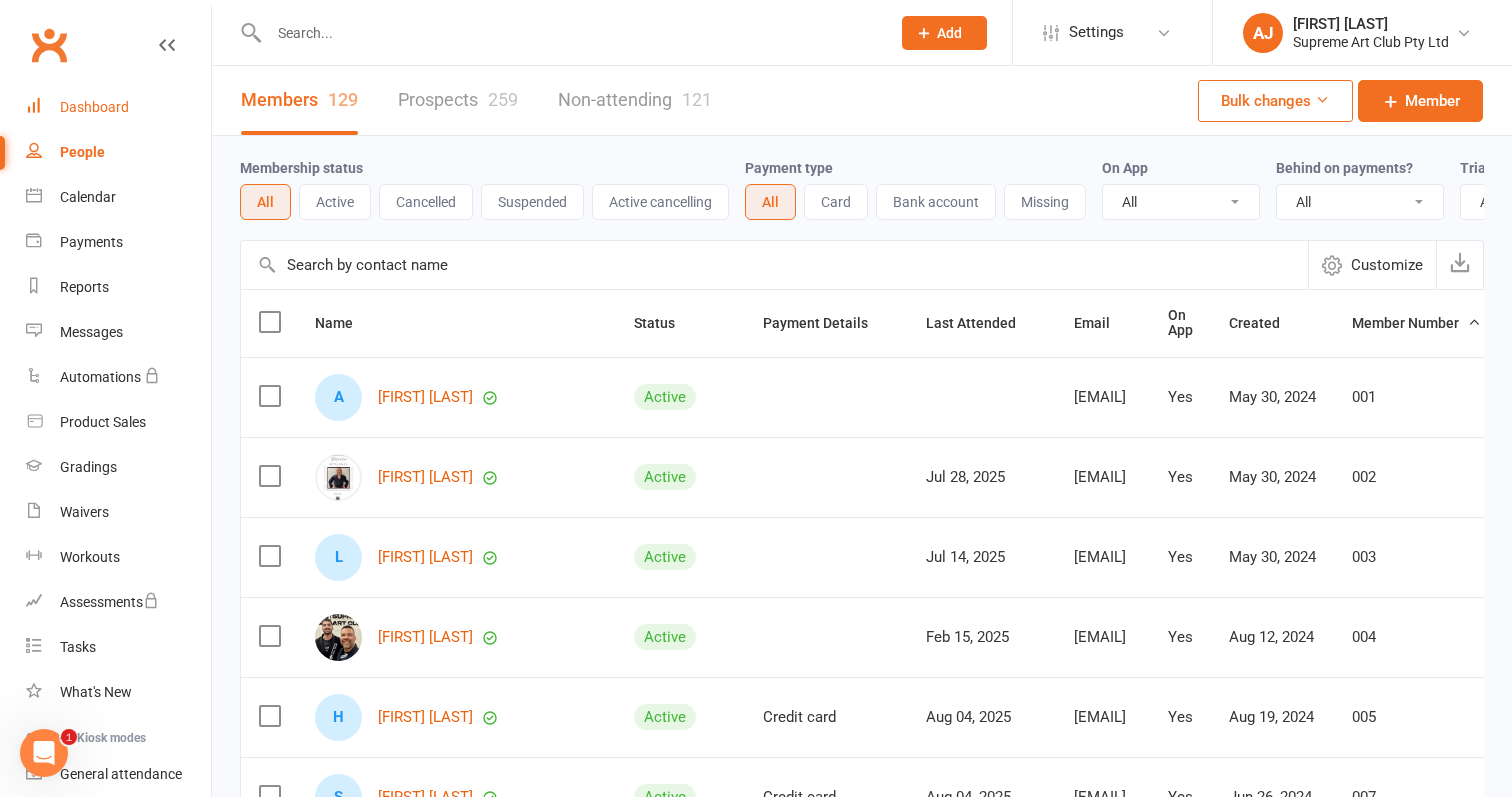 click on "Dashboard" at bounding box center [94, 107] 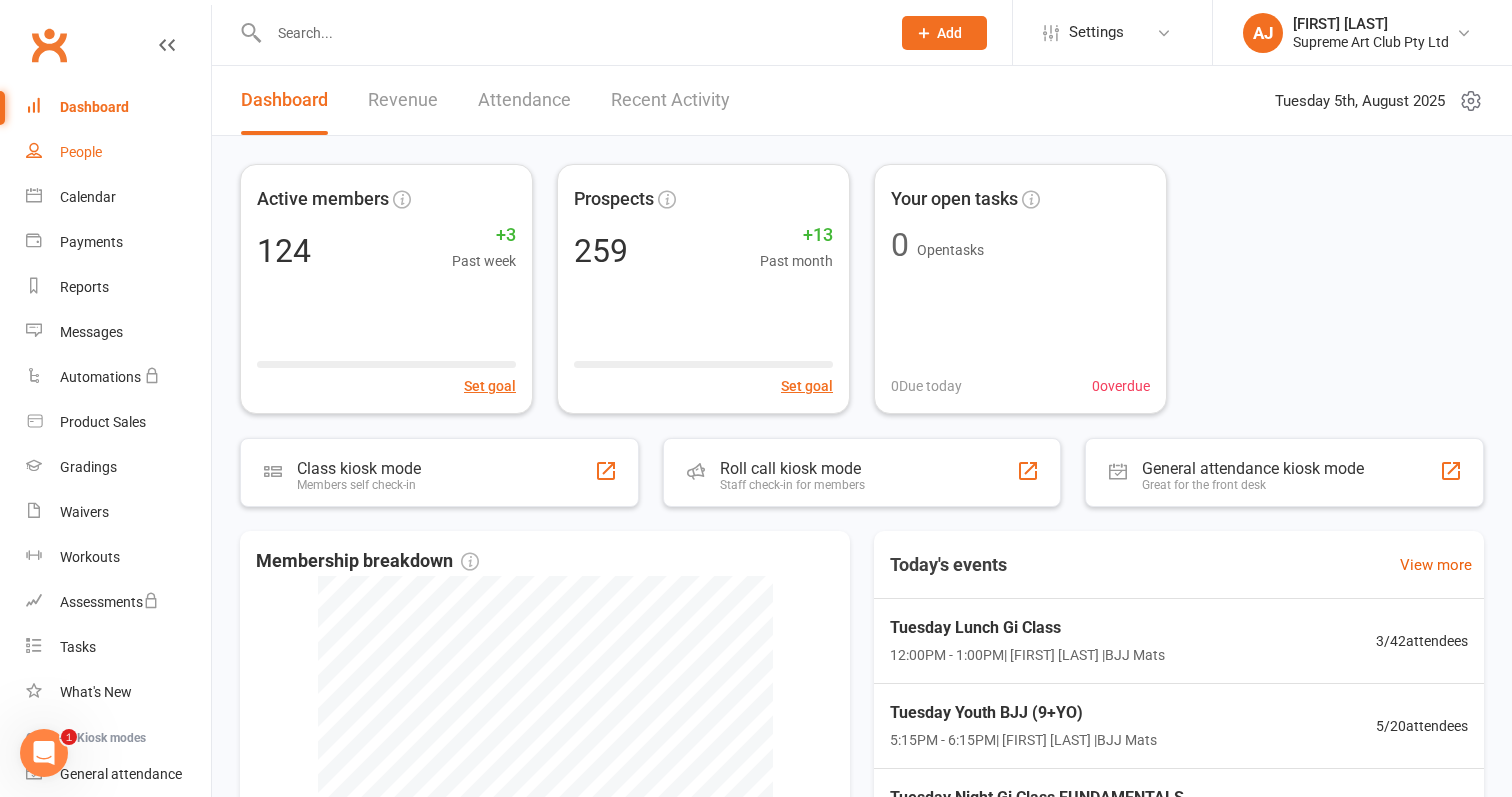 click on "People" at bounding box center (81, 152) 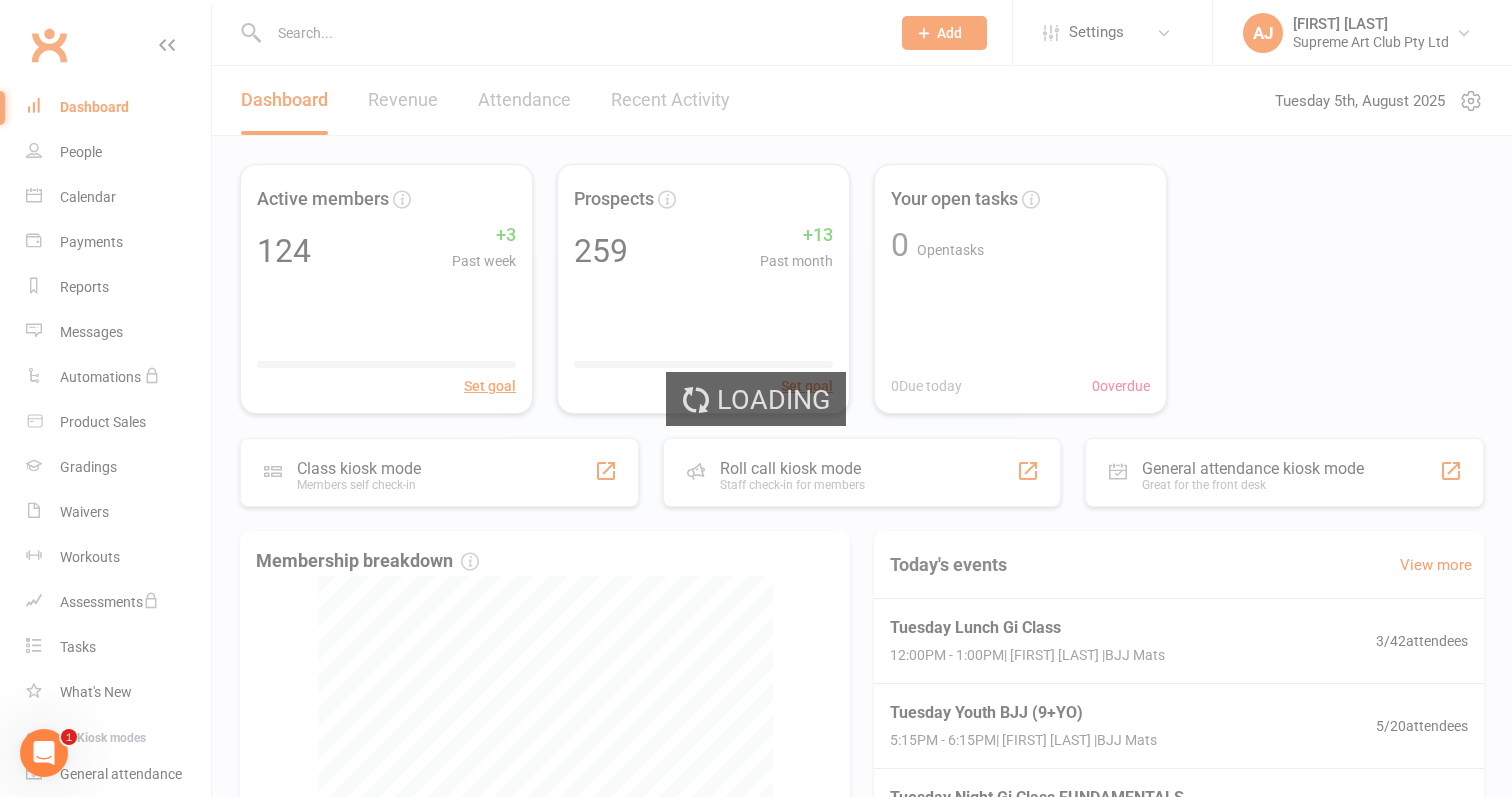 select on "100" 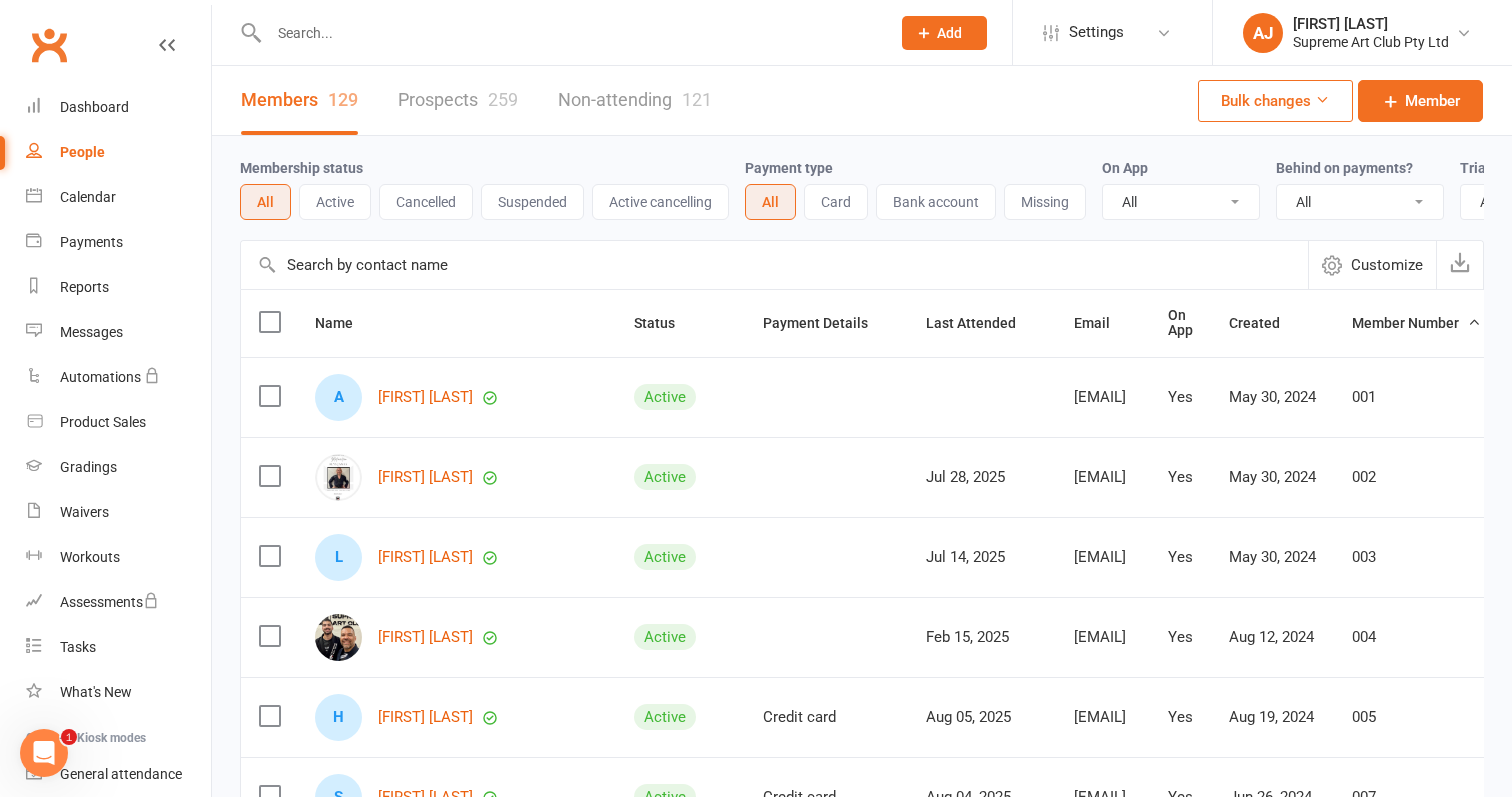 click at bounding box center (774, 265) 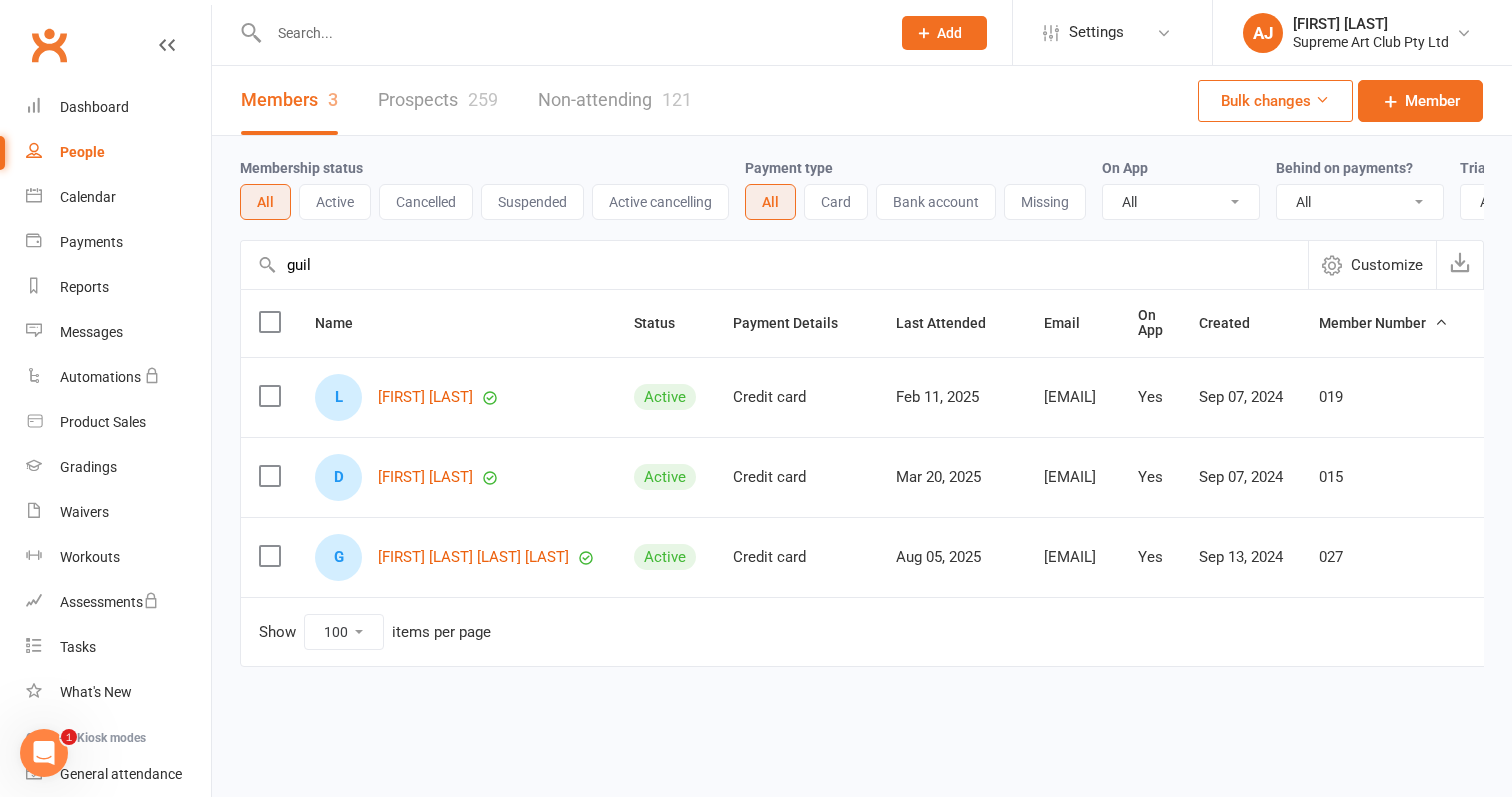 type on "[STATUS]" 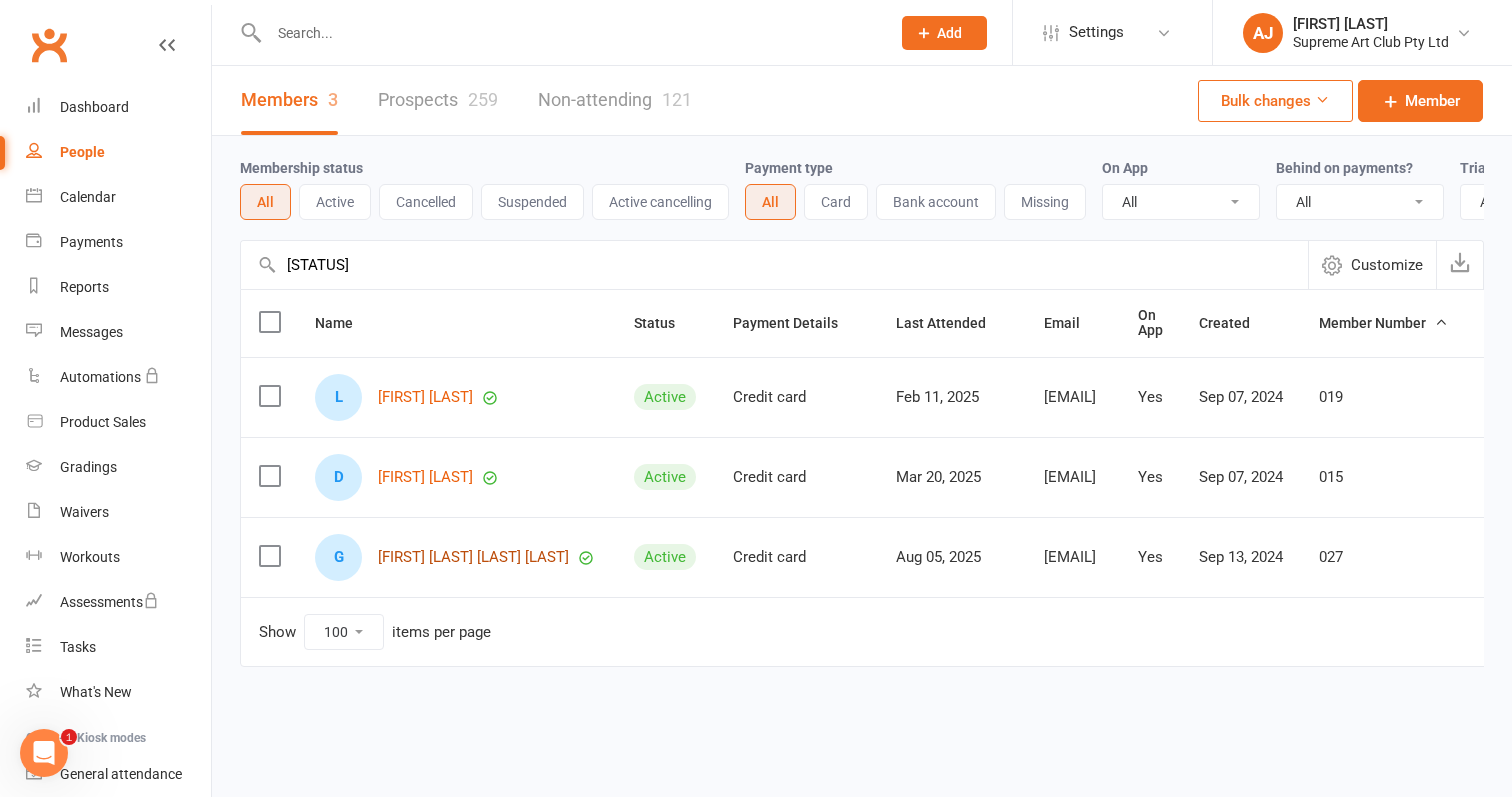 drag, startPoint x: 445, startPoint y: 267, endPoint x: 459, endPoint y: 560, distance: 293.3343 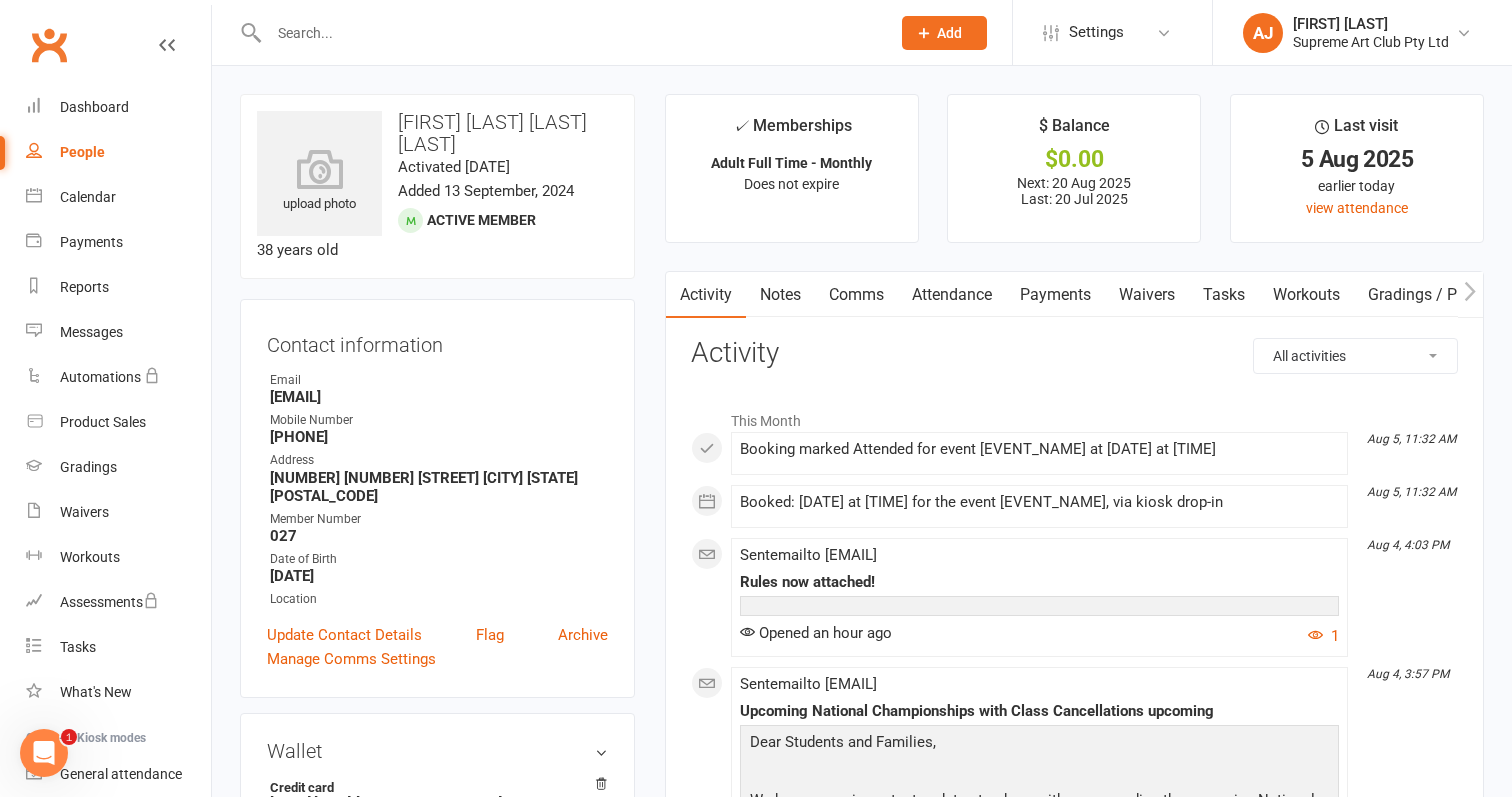 click on "Payments" at bounding box center (1055, 295) 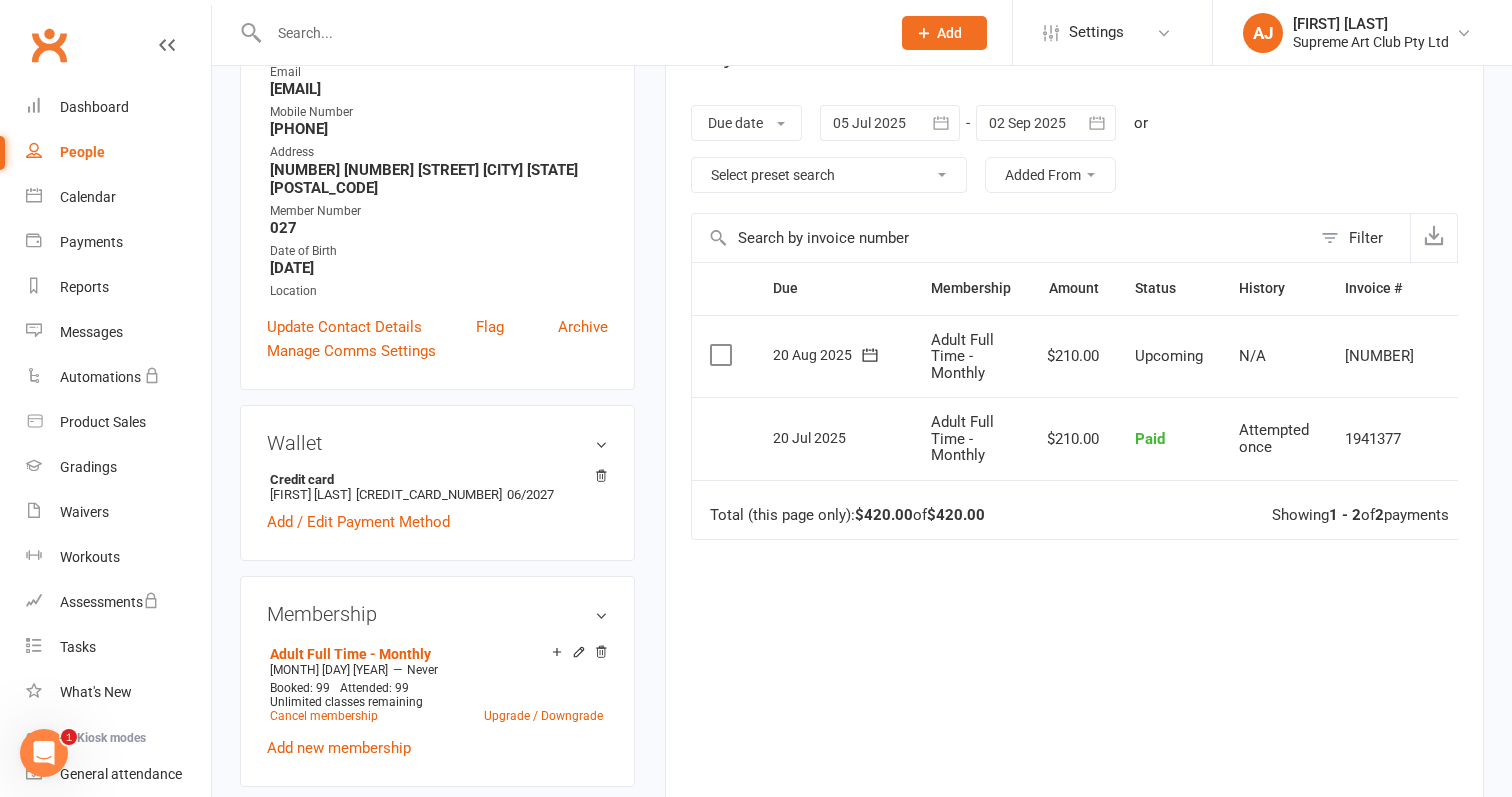 scroll, scrollTop: 309, scrollLeft: 0, axis: vertical 